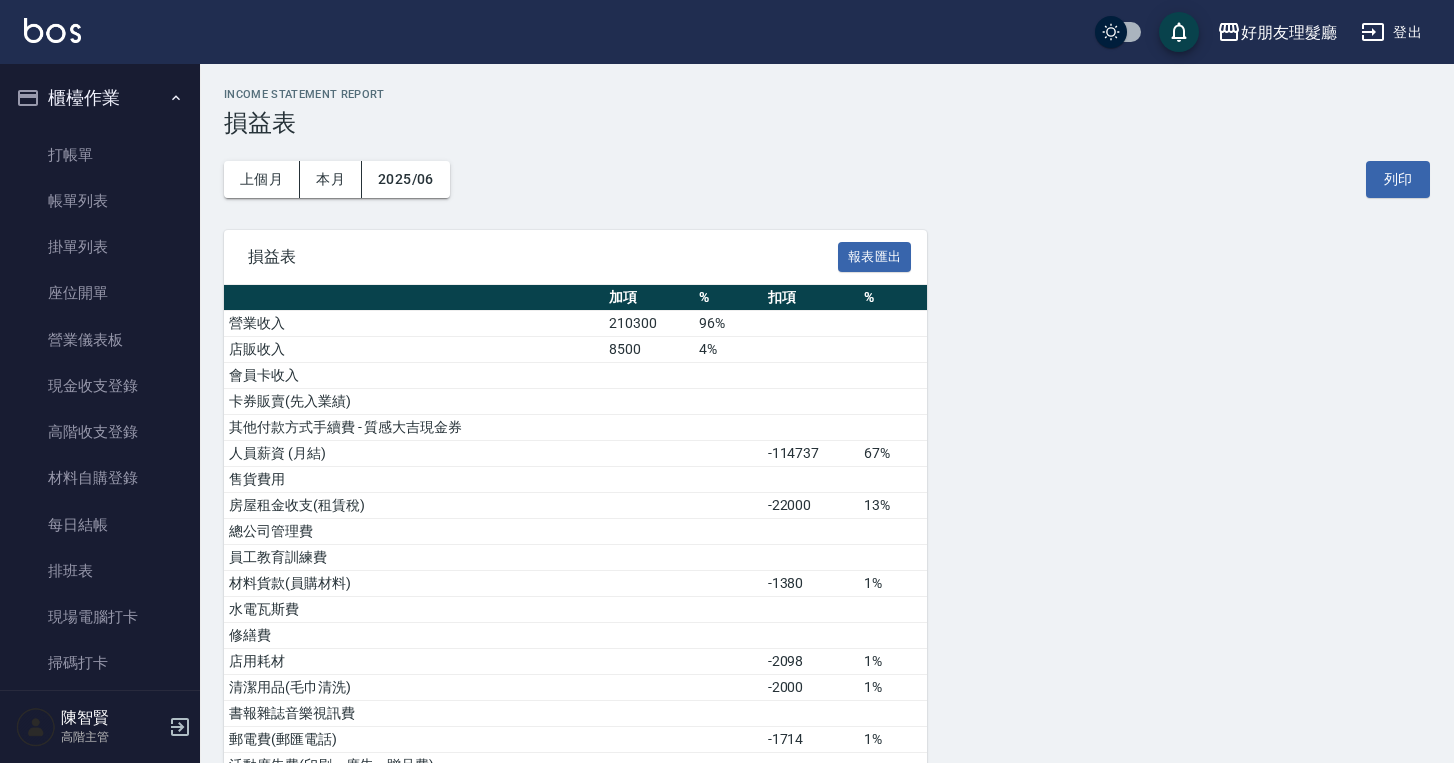 scroll, scrollTop: 706, scrollLeft: 0, axis: vertical 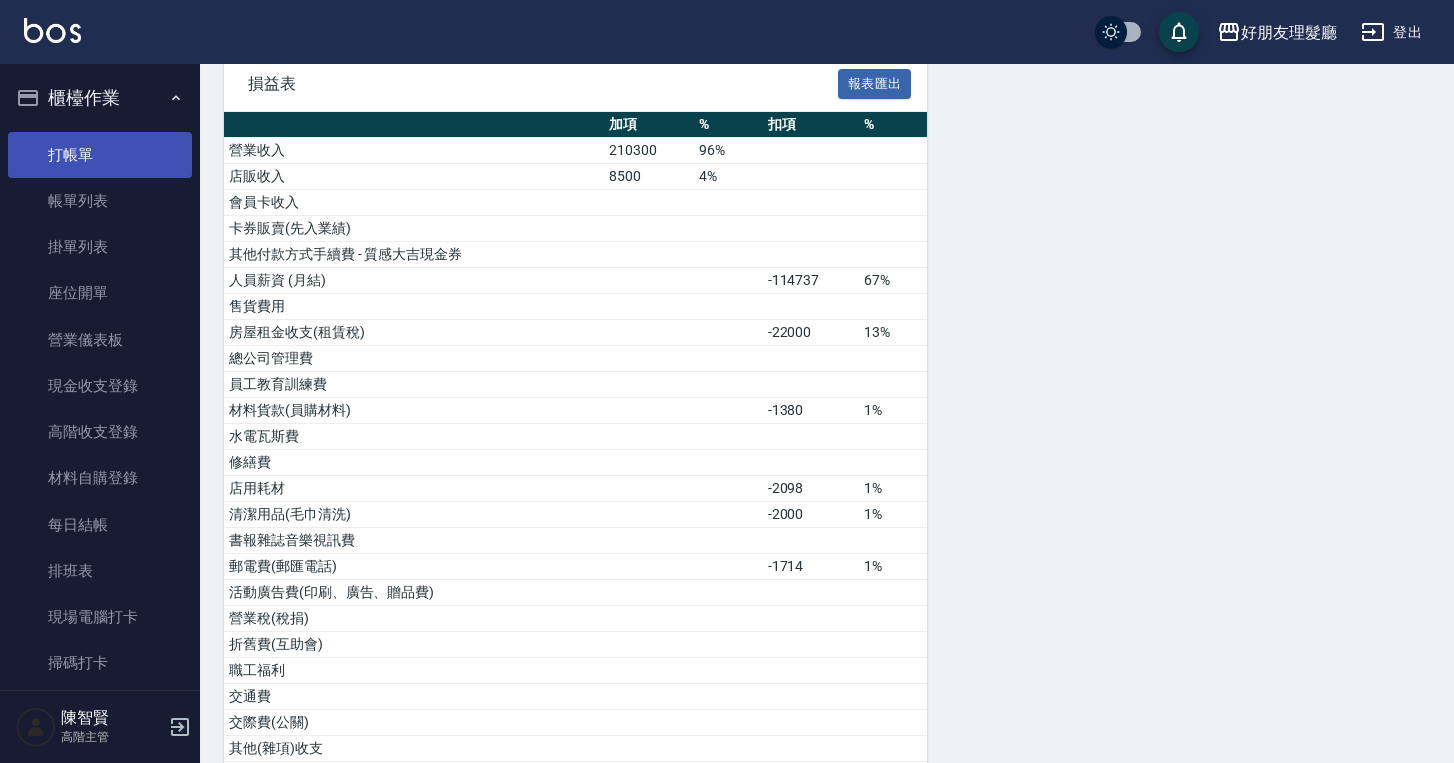 click on "打帳單" at bounding box center [100, 155] 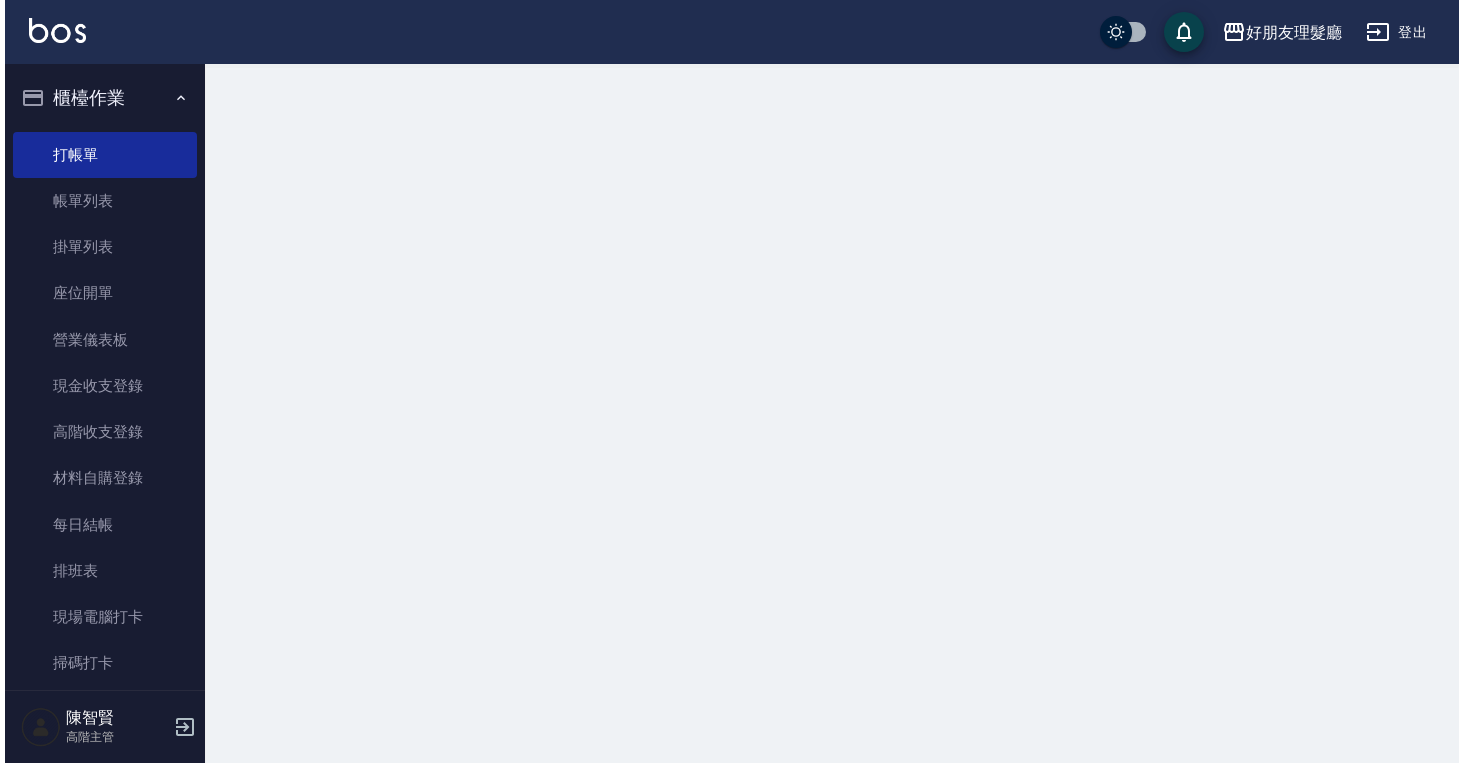 scroll, scrollTop: 0, scrollLeft: 0, axis: both 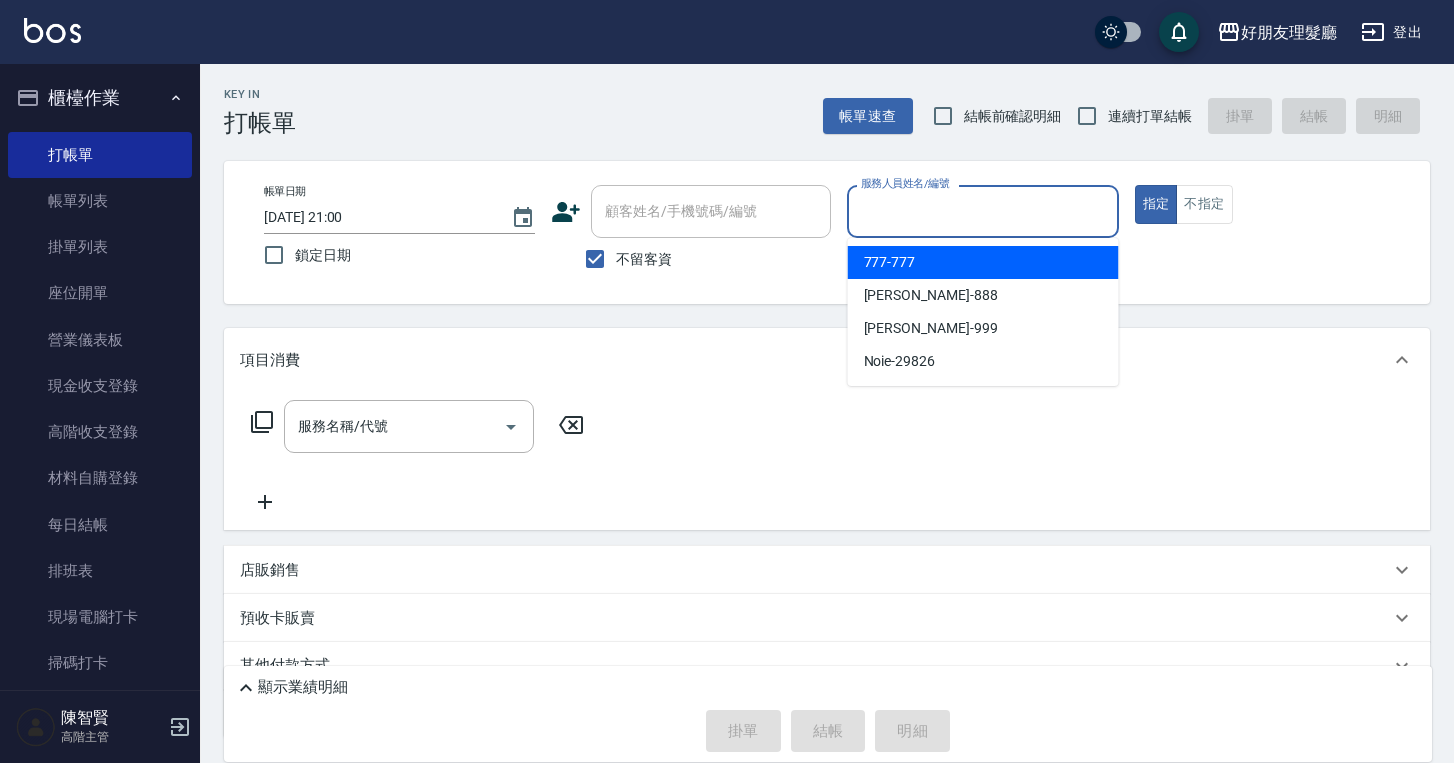 click on "服務人員姓名/編號" at bounding box center (982, 211) 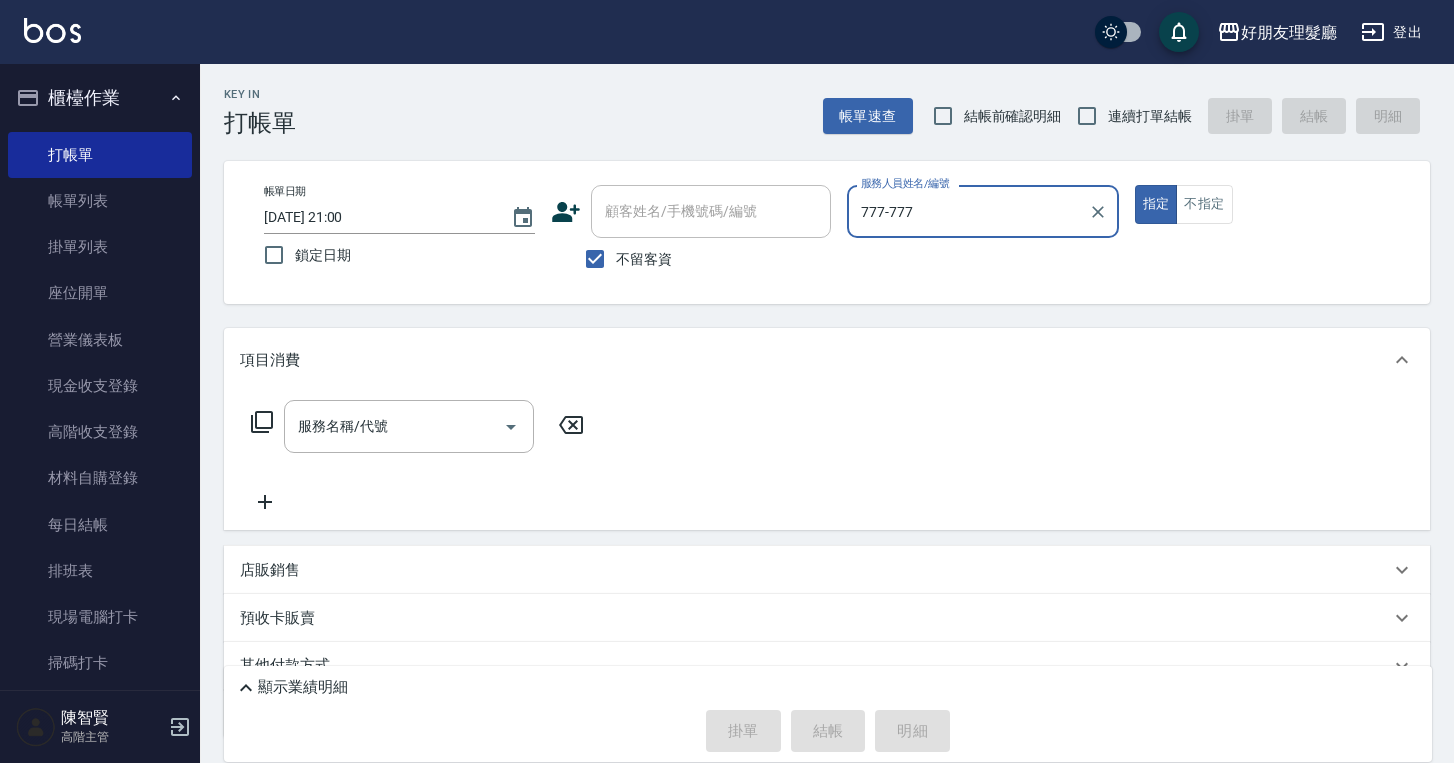 click on "項目消費" at bounding box center (827, 360) 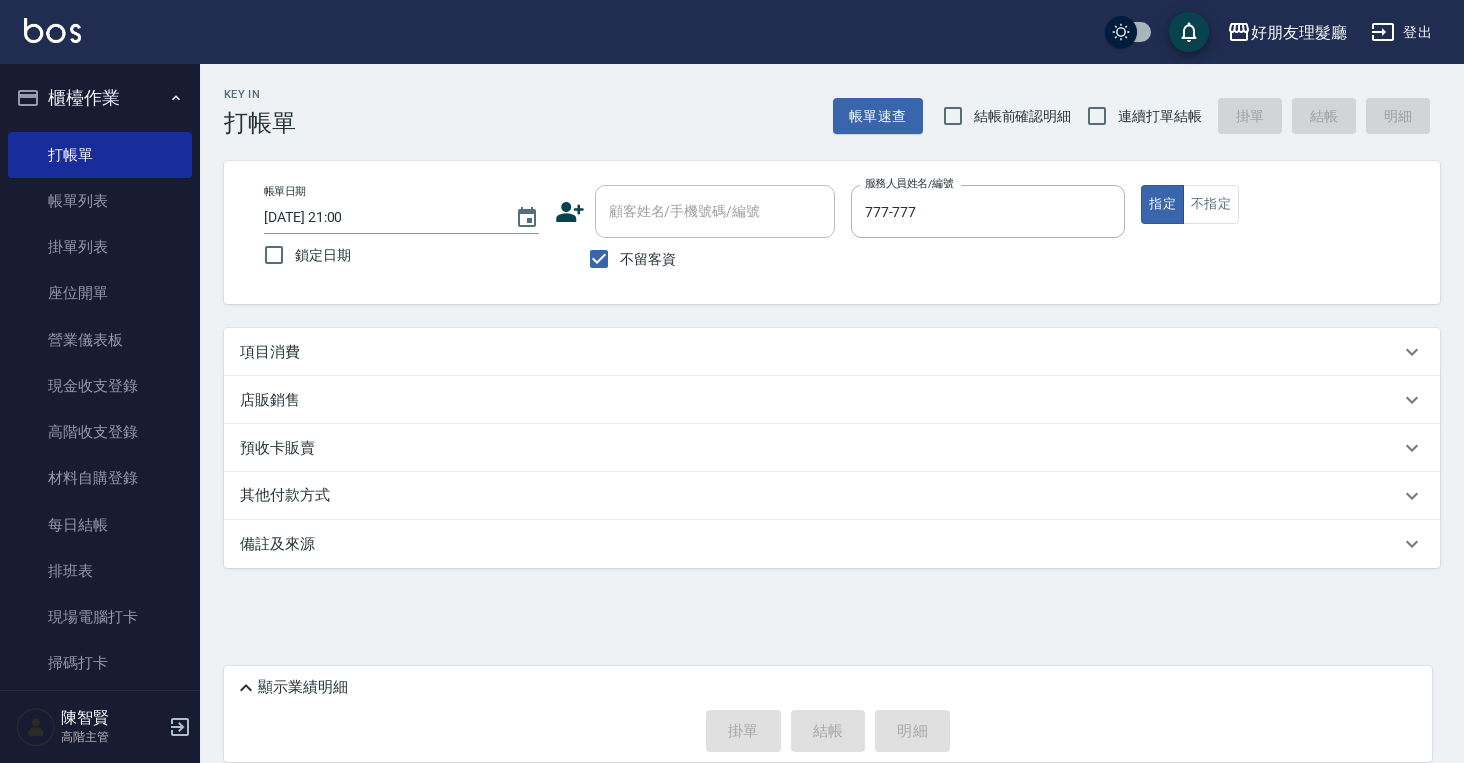 click on "店販銷售 服務人員姓名/編號 服務人員姓名/編號 商品代號/名稱 商品代號/名稱" at bounding box center [832, 400] 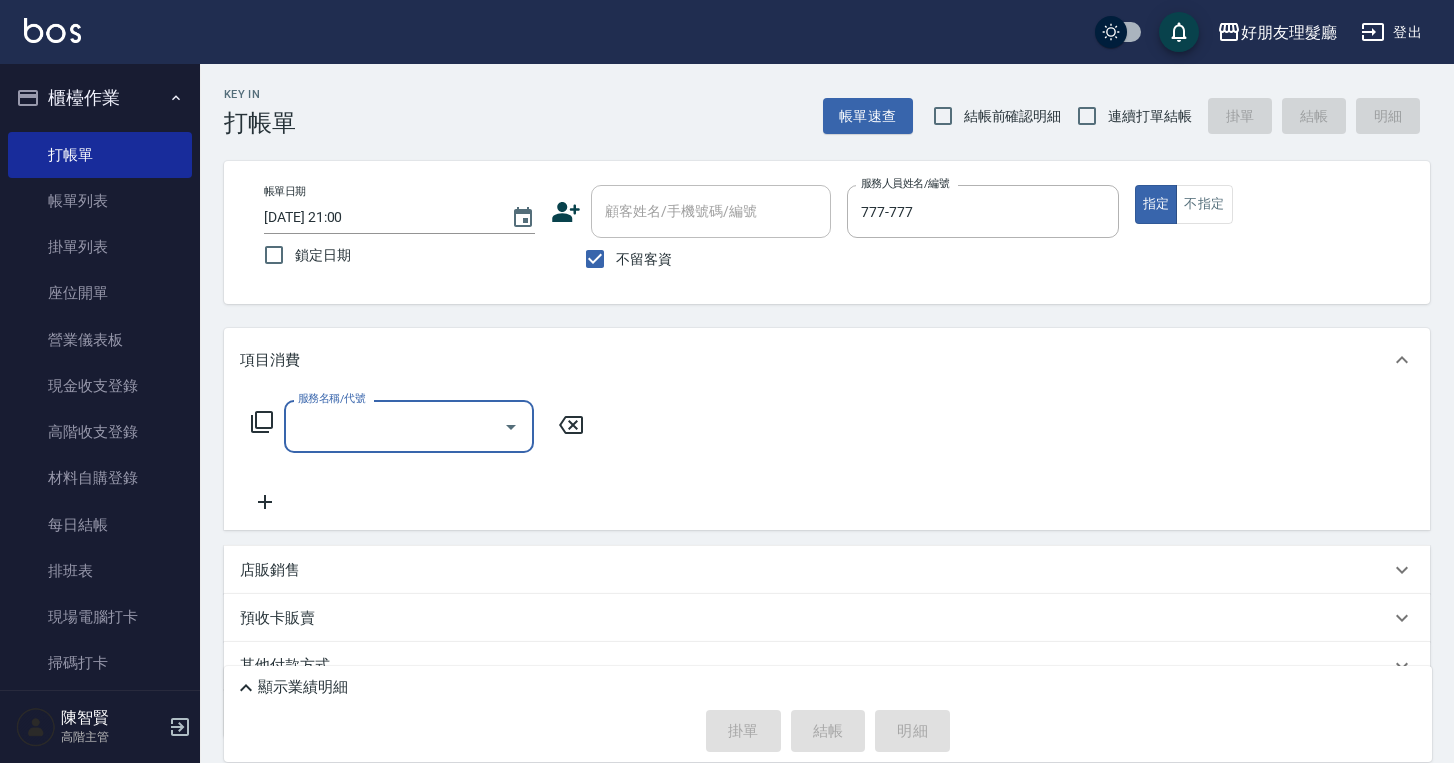 scroll, scrollTop: 0, scrollLeft: 0, axis: both 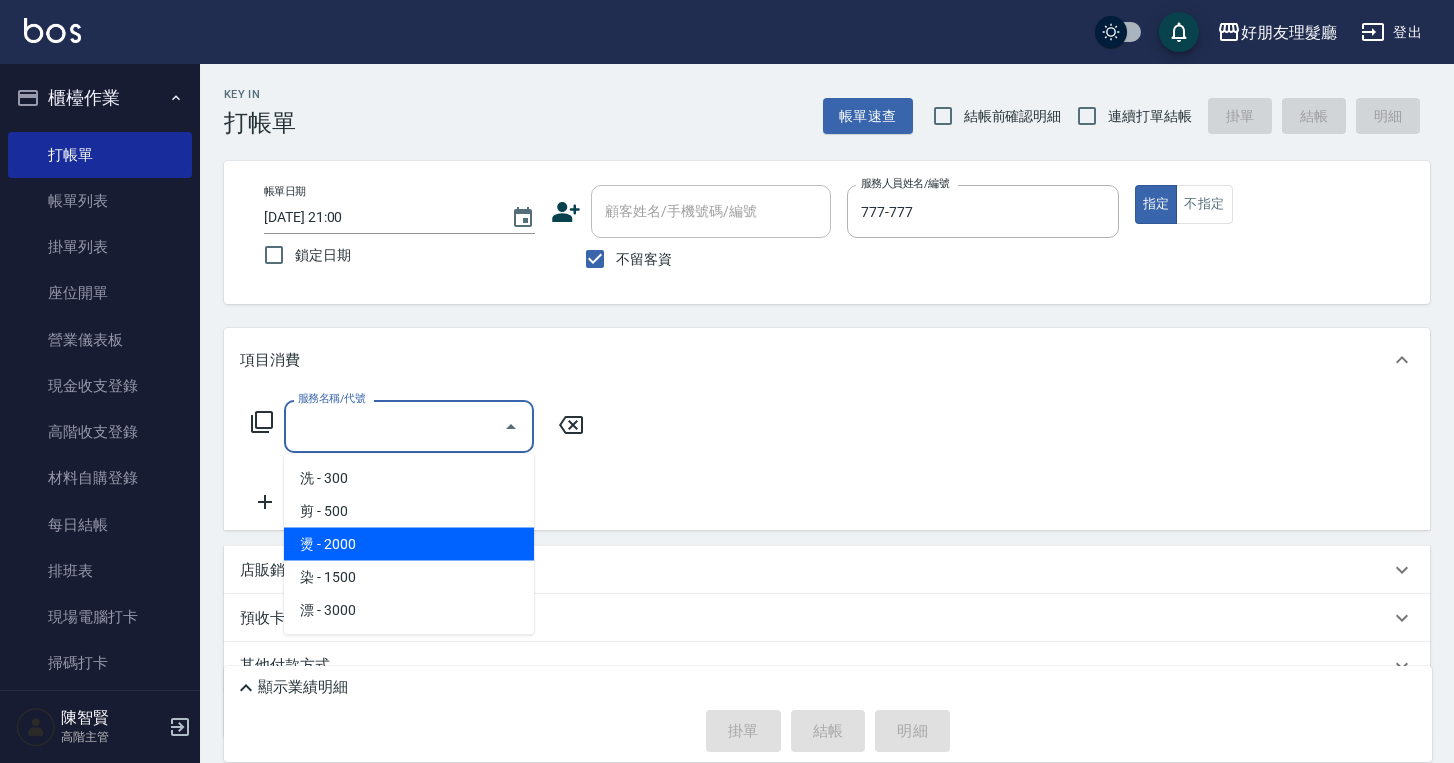 click on "燙 - 2000" at bounding box center (409, 544) 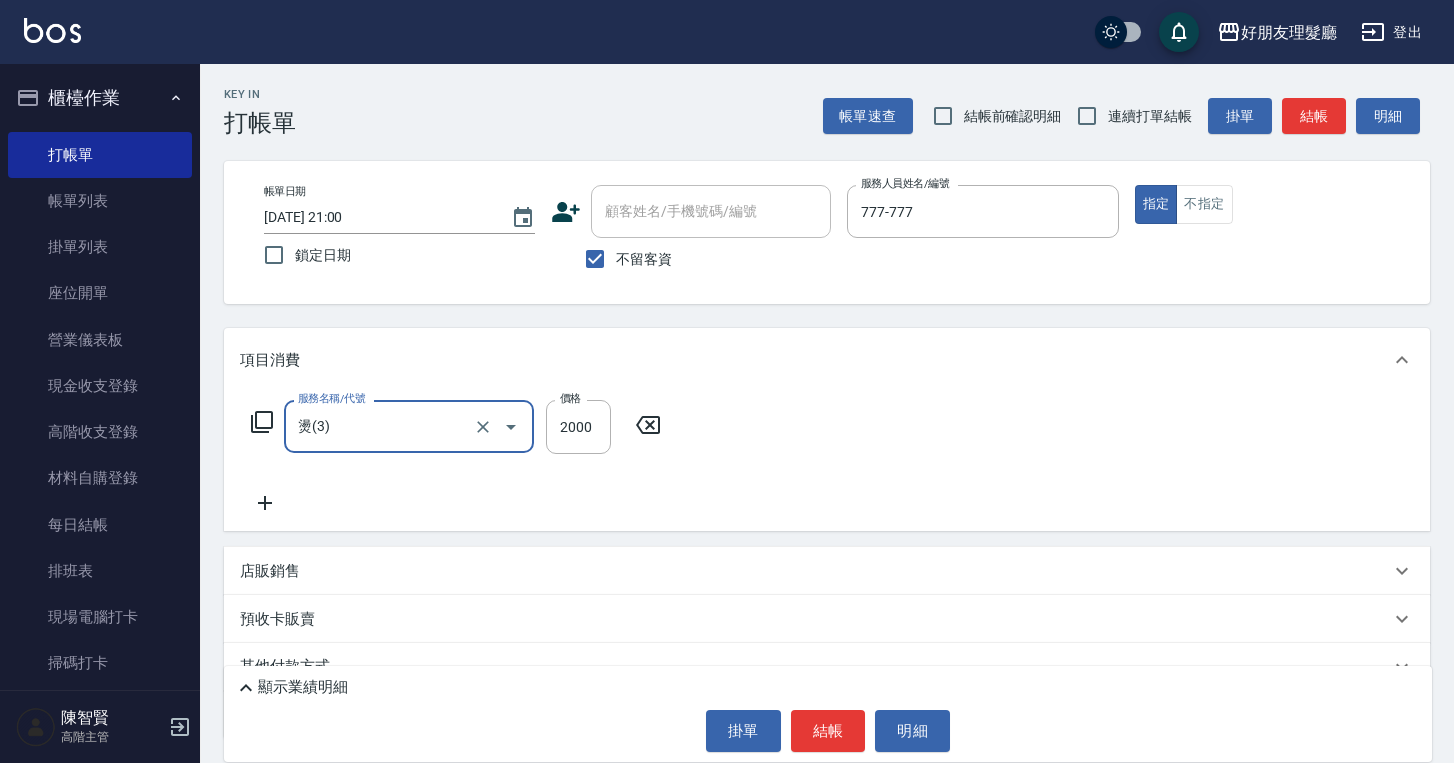 click 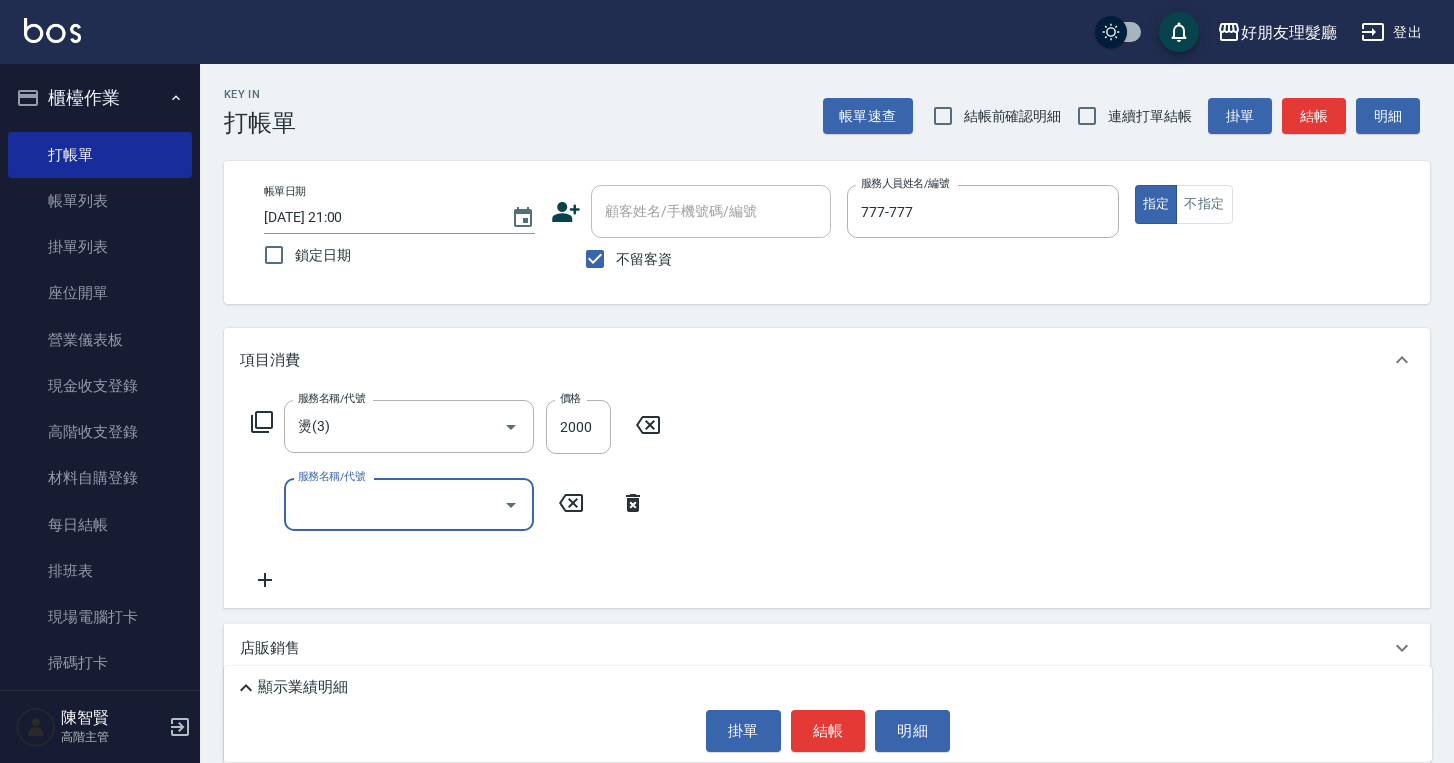 click on "服務名稱/代號" at bounding box center (394, 504) 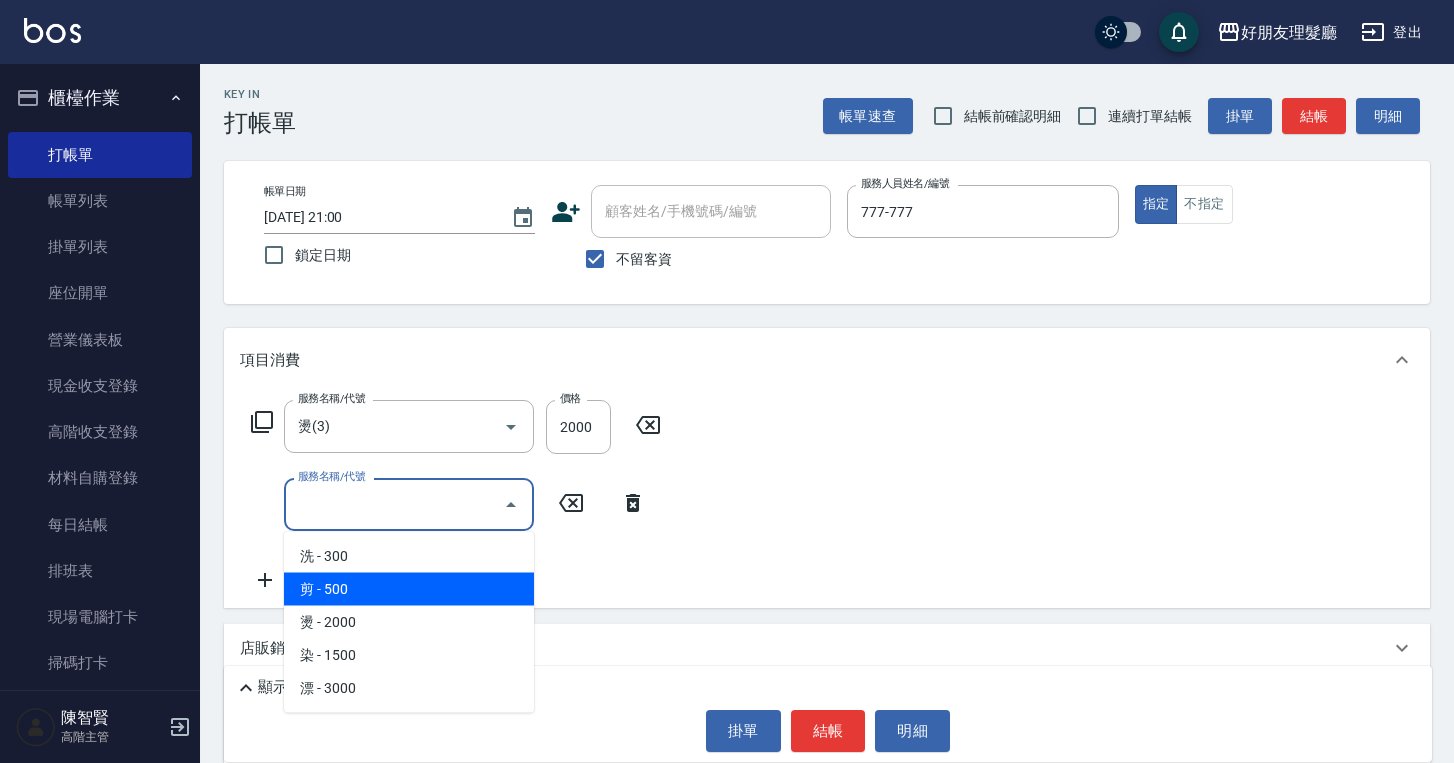 click on "剪 - 500" at bounding box center [409, 589] 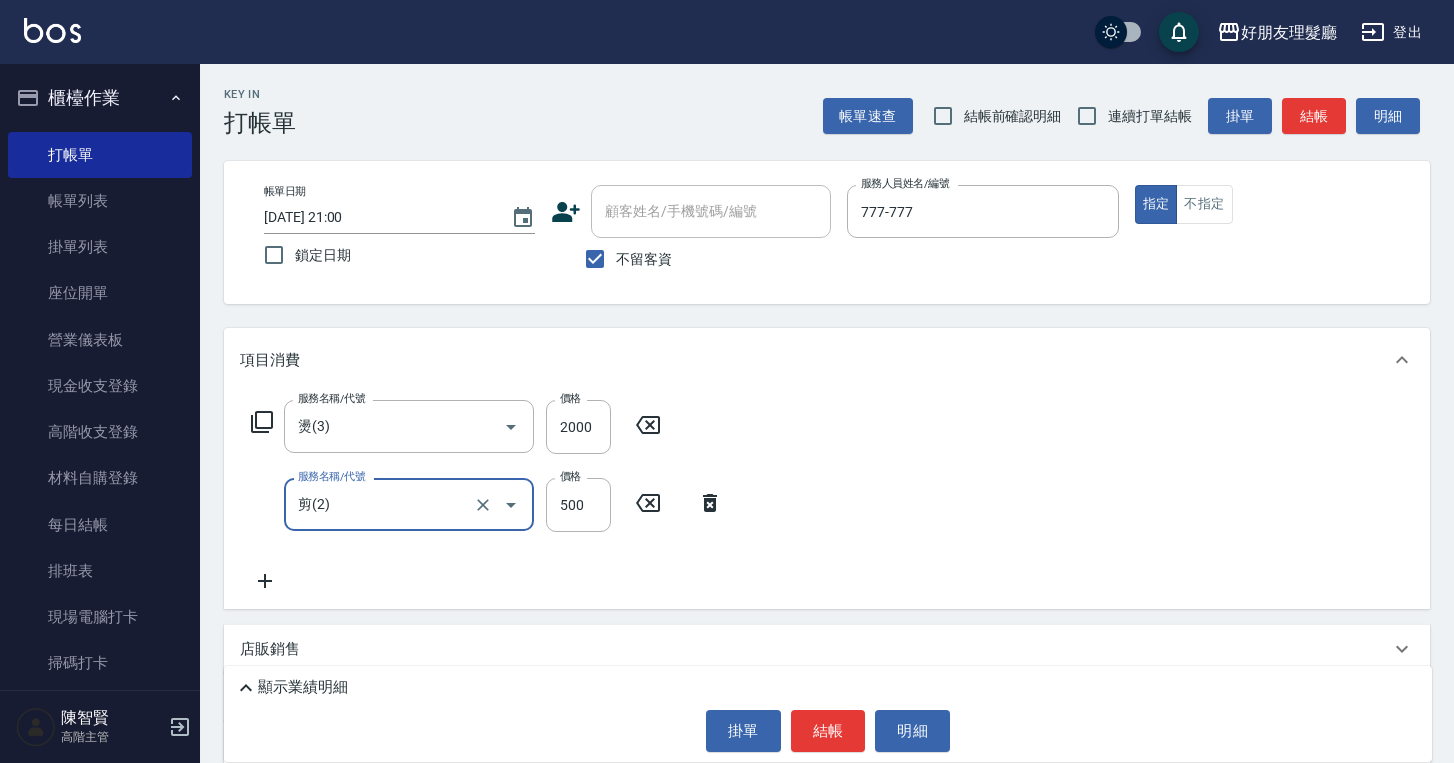 click 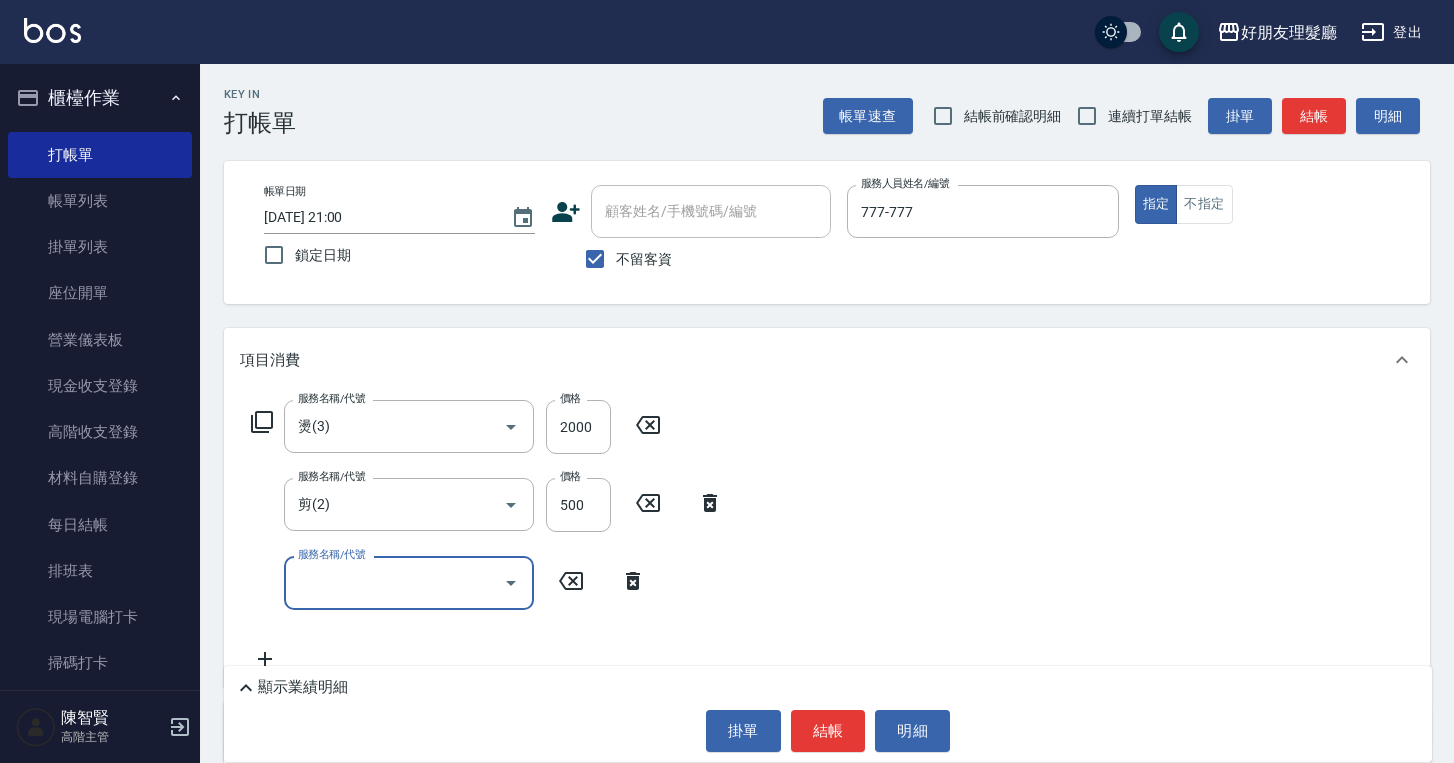 click on "服務名稱/代號" at bounding box center [394, 582] 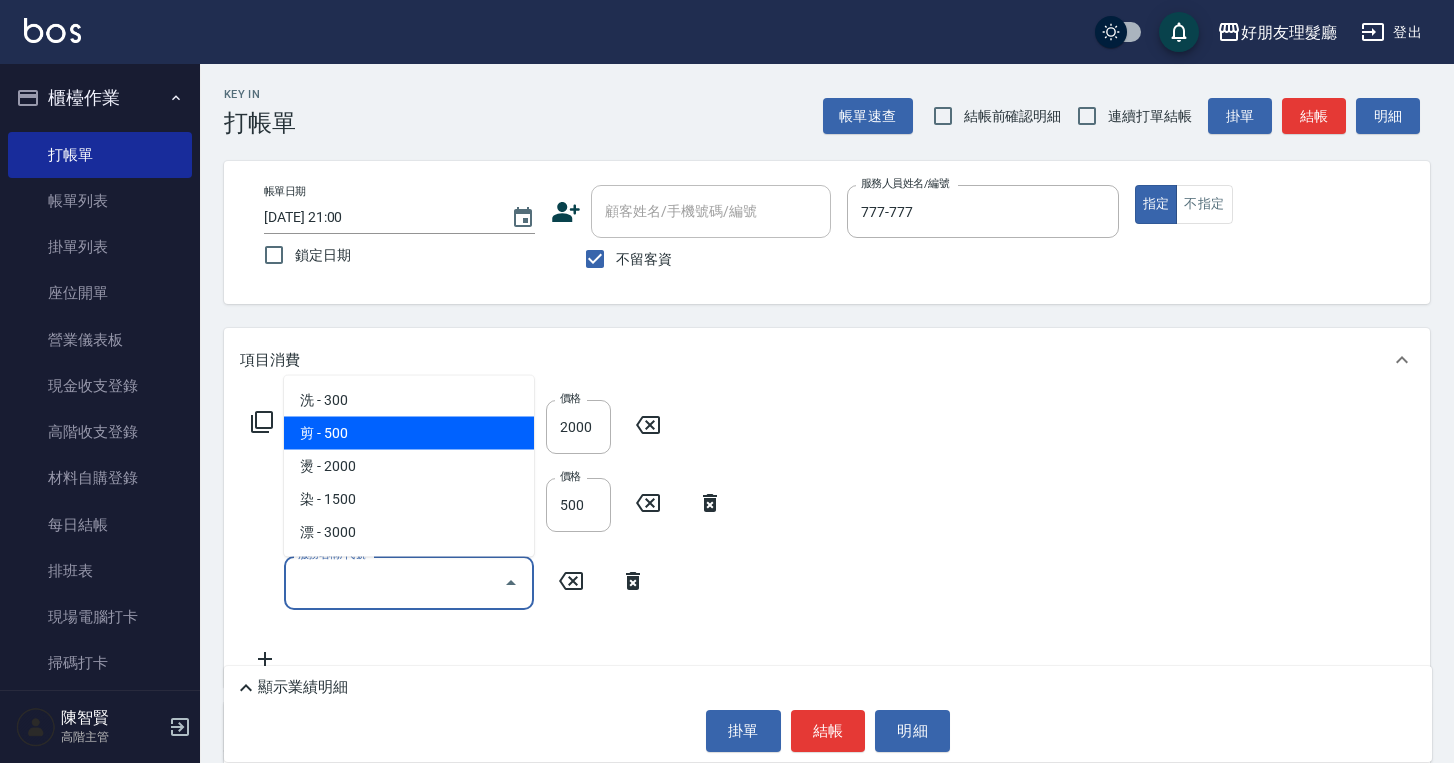 click on "剪 - 500" at bounding box center (409, 433) 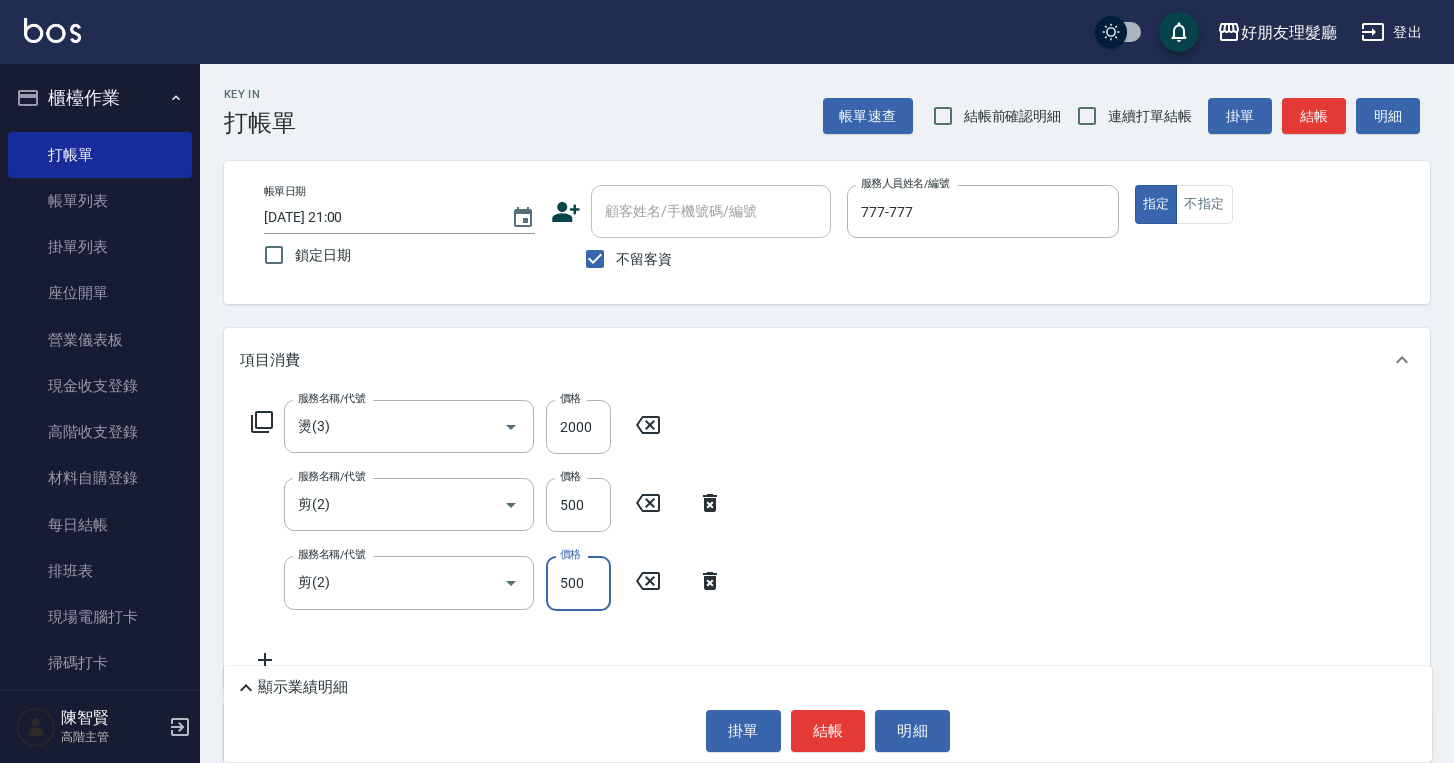 click on "500" at bounding box center (578, 583) 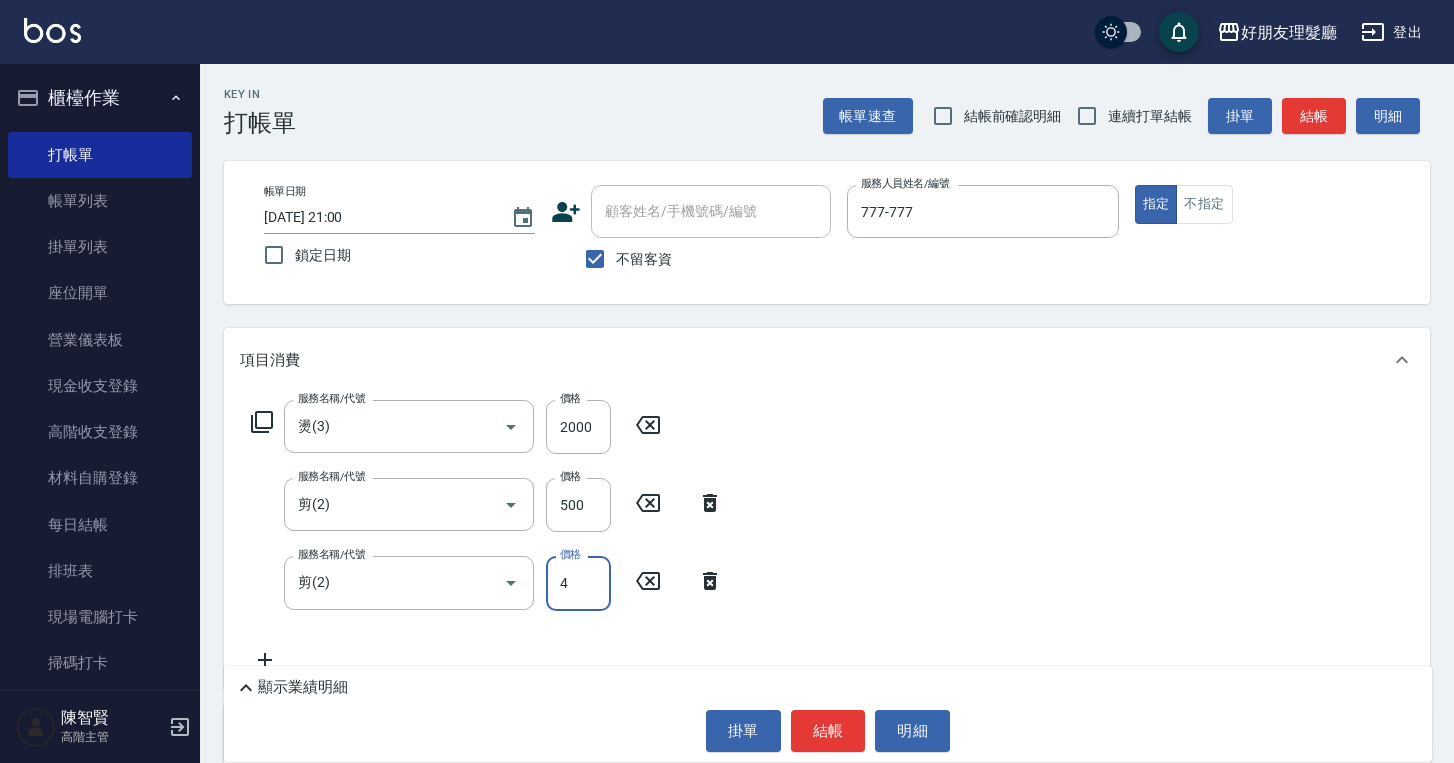 type on "400" 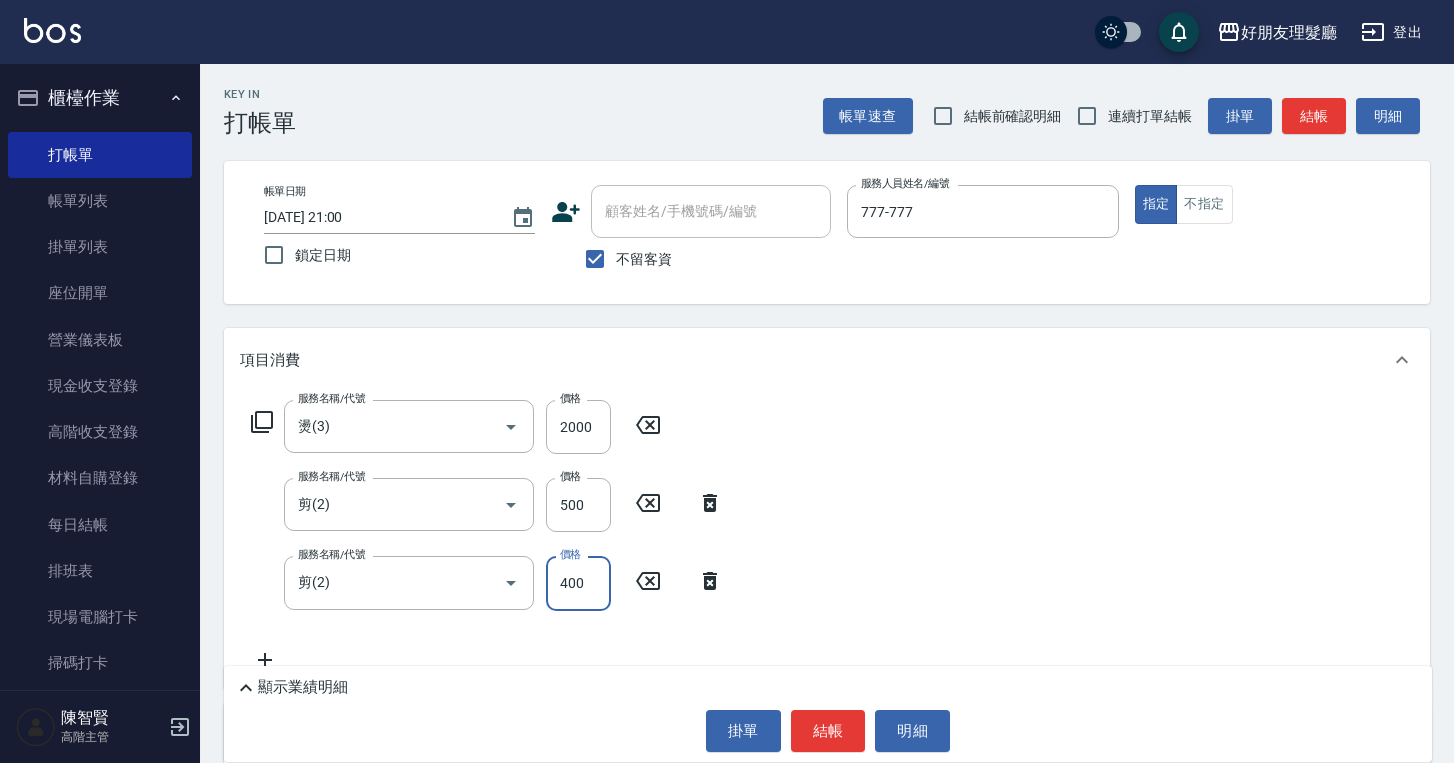 click on "服務名稱/代號 燙(3) 服務名稱/代號 價格 2000 價格 服務名稱/代號 剪(2) 服務名稱/代號 價格 500 價格 服務名稱/代號 剪(2) 服務名稱/代號 價格 400 價格" at bounding box center [827, 539] 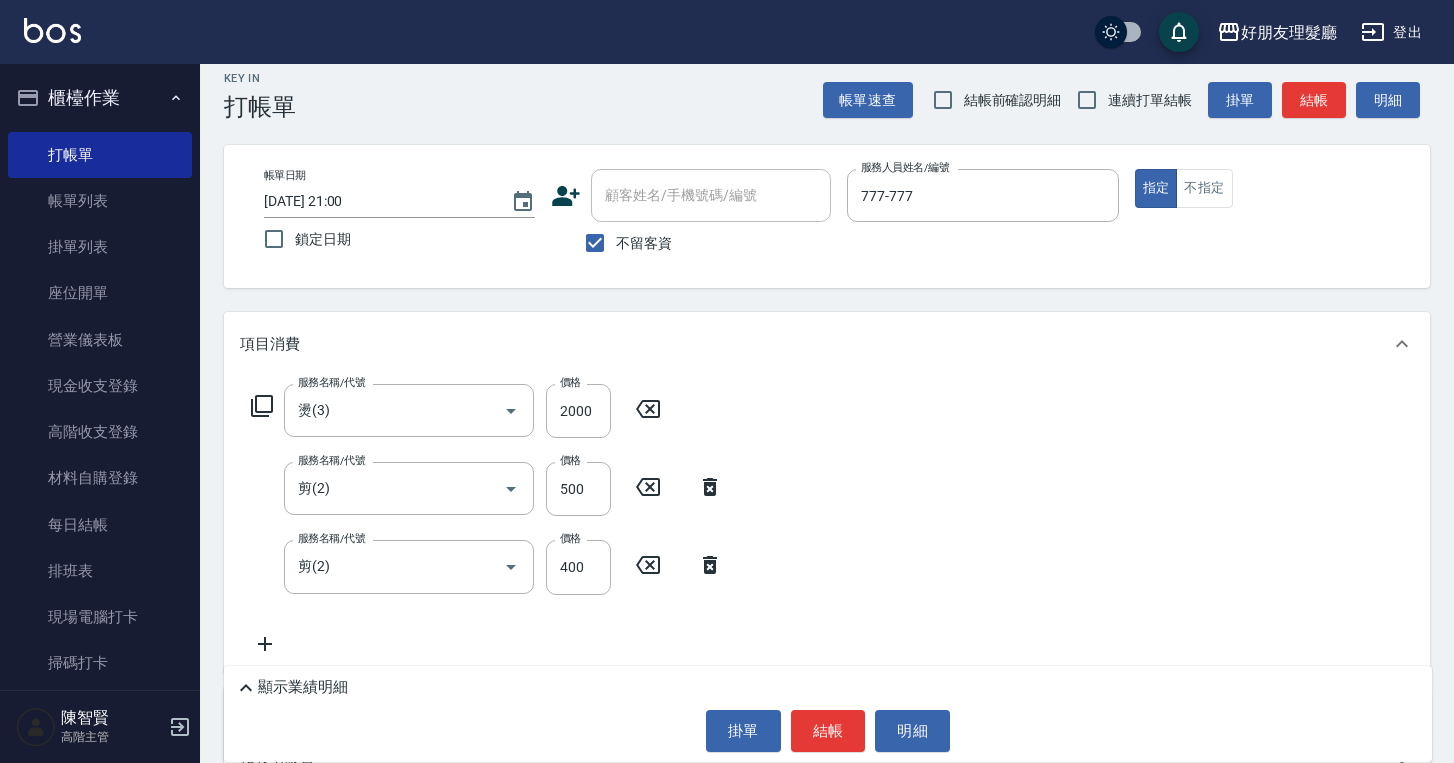 scroll, scrollTop: 45, scrollLeft: 0, axis: vertical 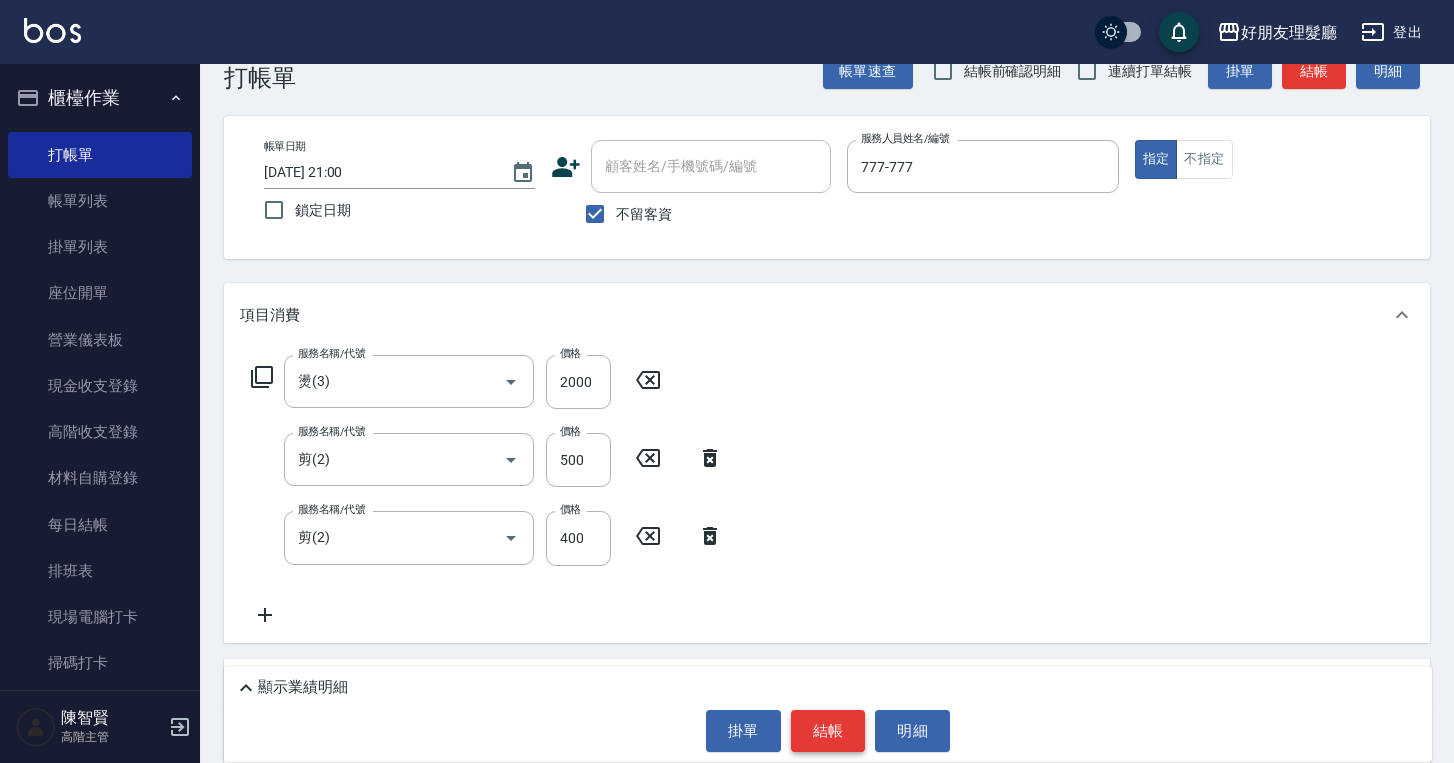 click on "結帳" at bounding box center [828, 731] 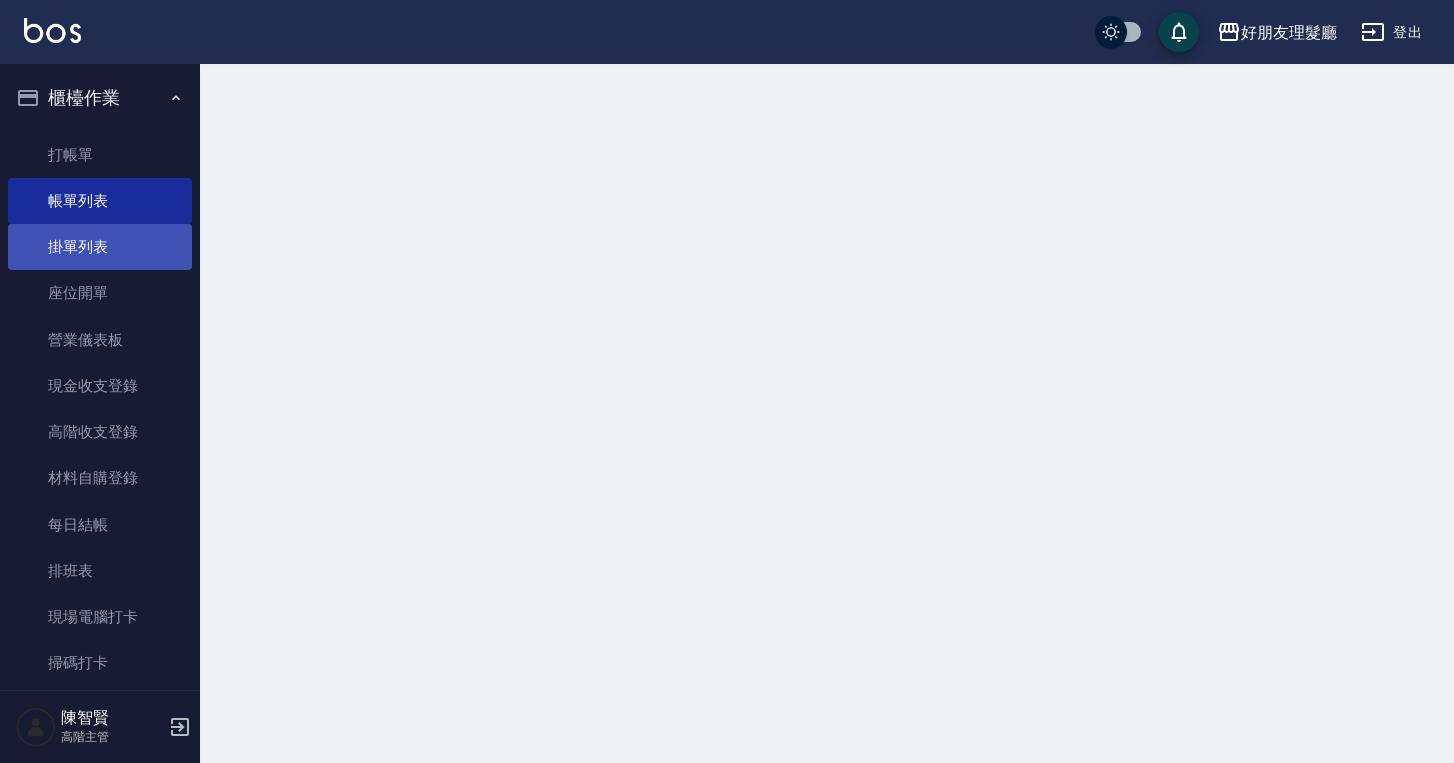 scroll, scrollTop: 0, scrollLeft: 0, axis: both 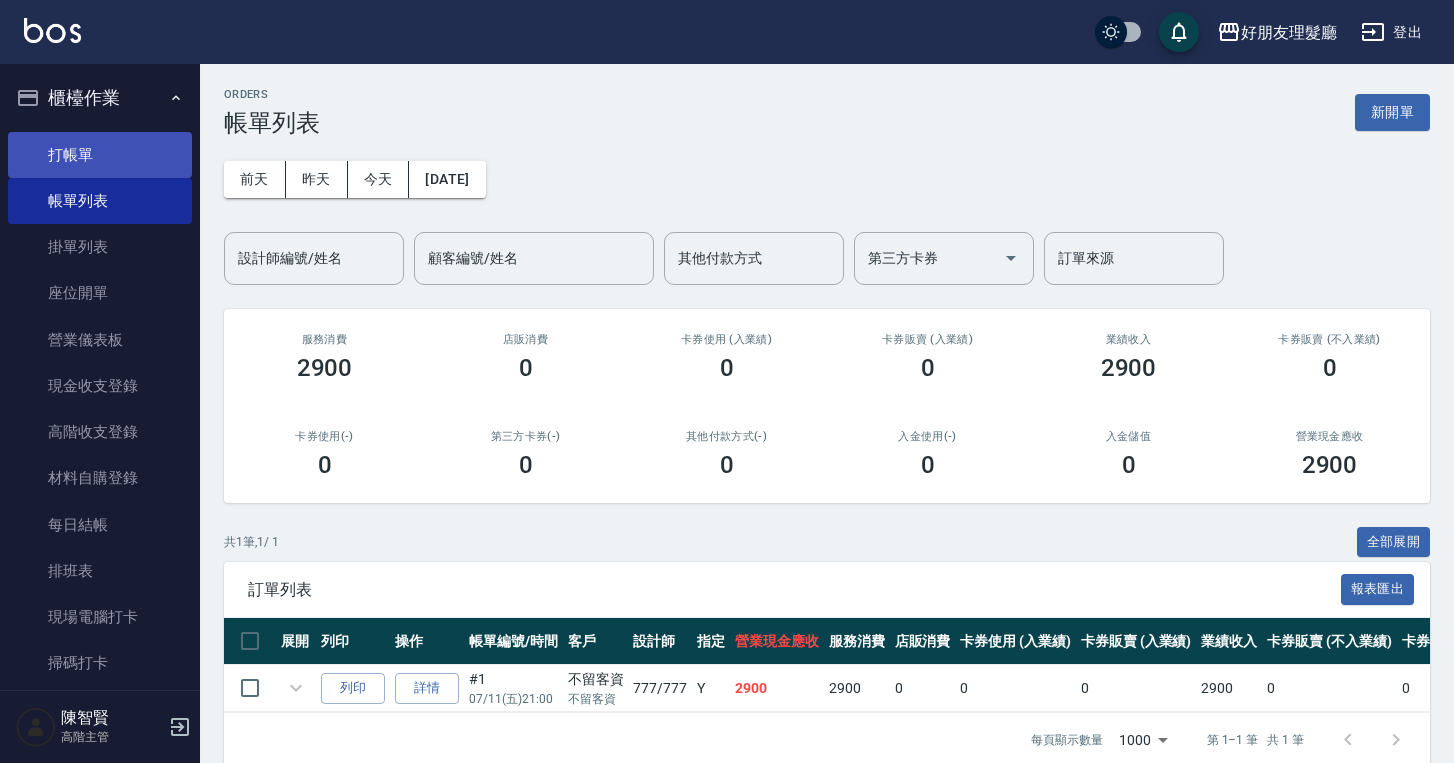 click on "打帳單" at bounding box center [100, 155] 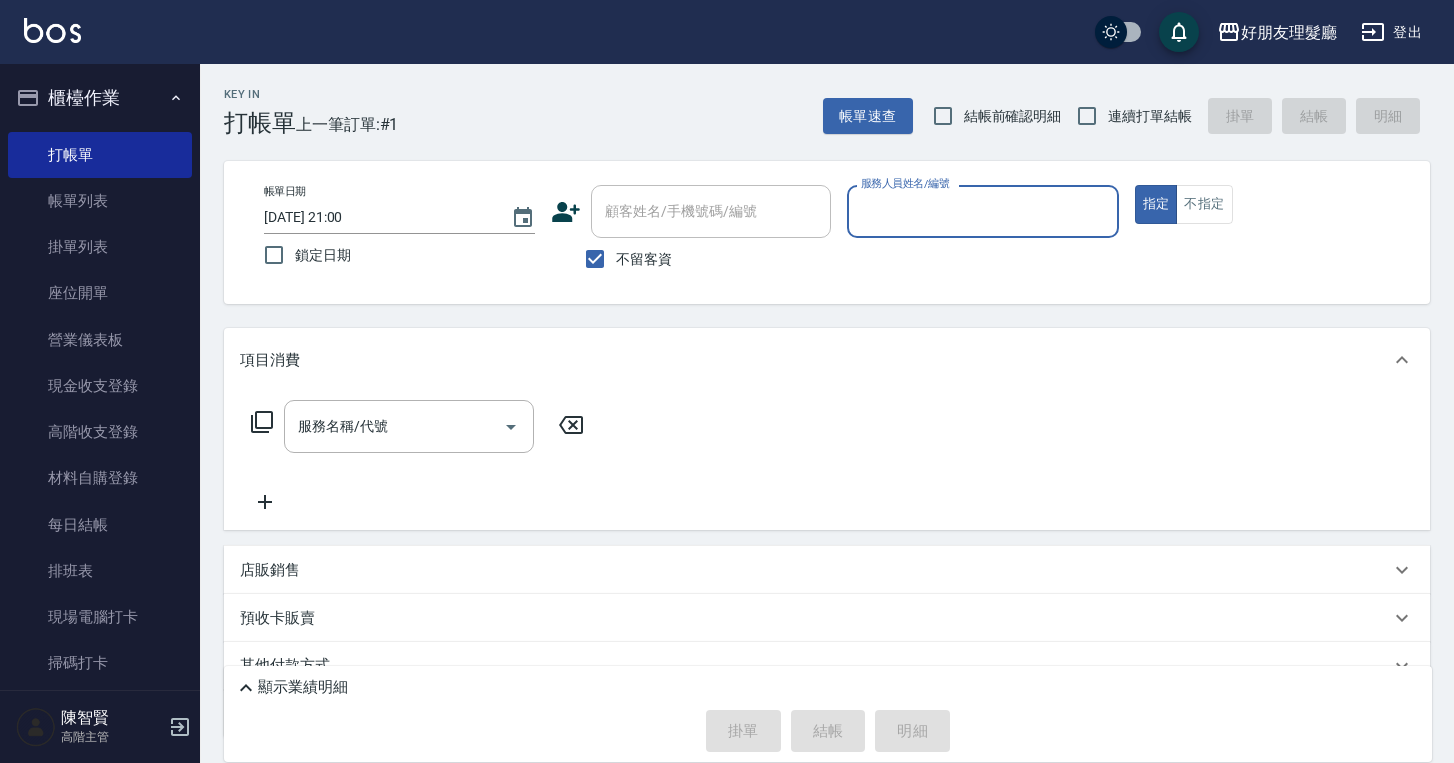 click on "服務人員姓名/編號" at bounding box center (982, 211) 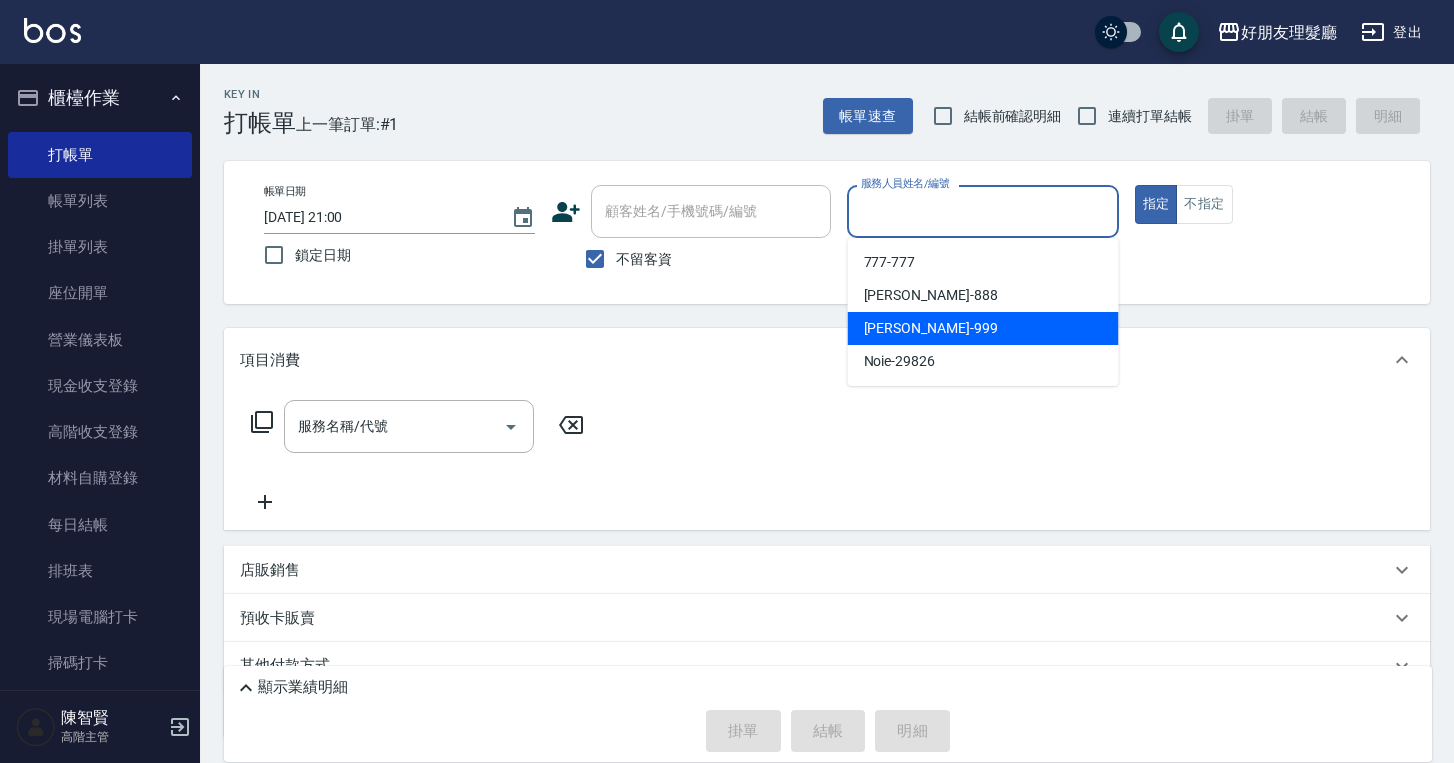 click on "[PERSON_NAME] -999" at bounding box center (983, 328) 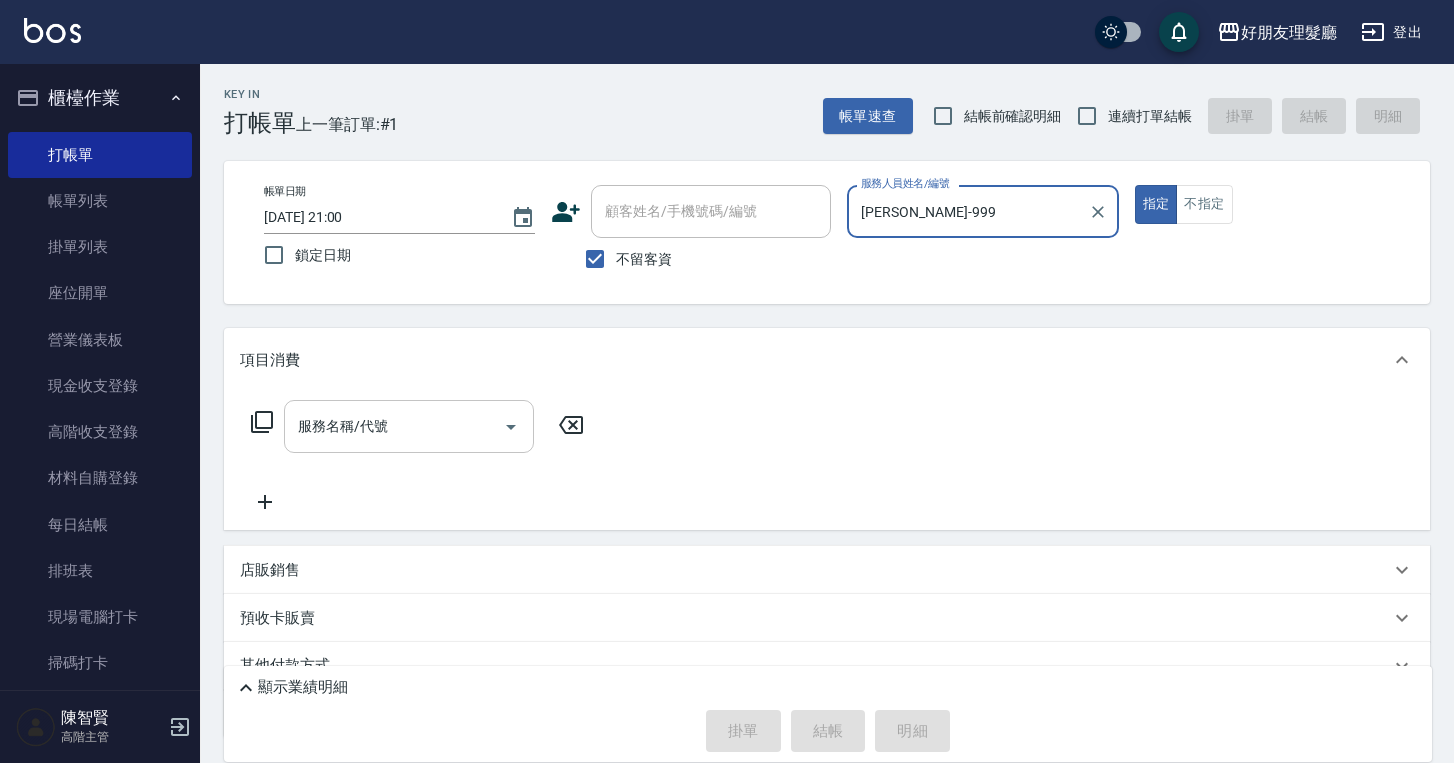 click on "服務名稱/代號 服務名稱/代號" at bounding box center (418, 457) 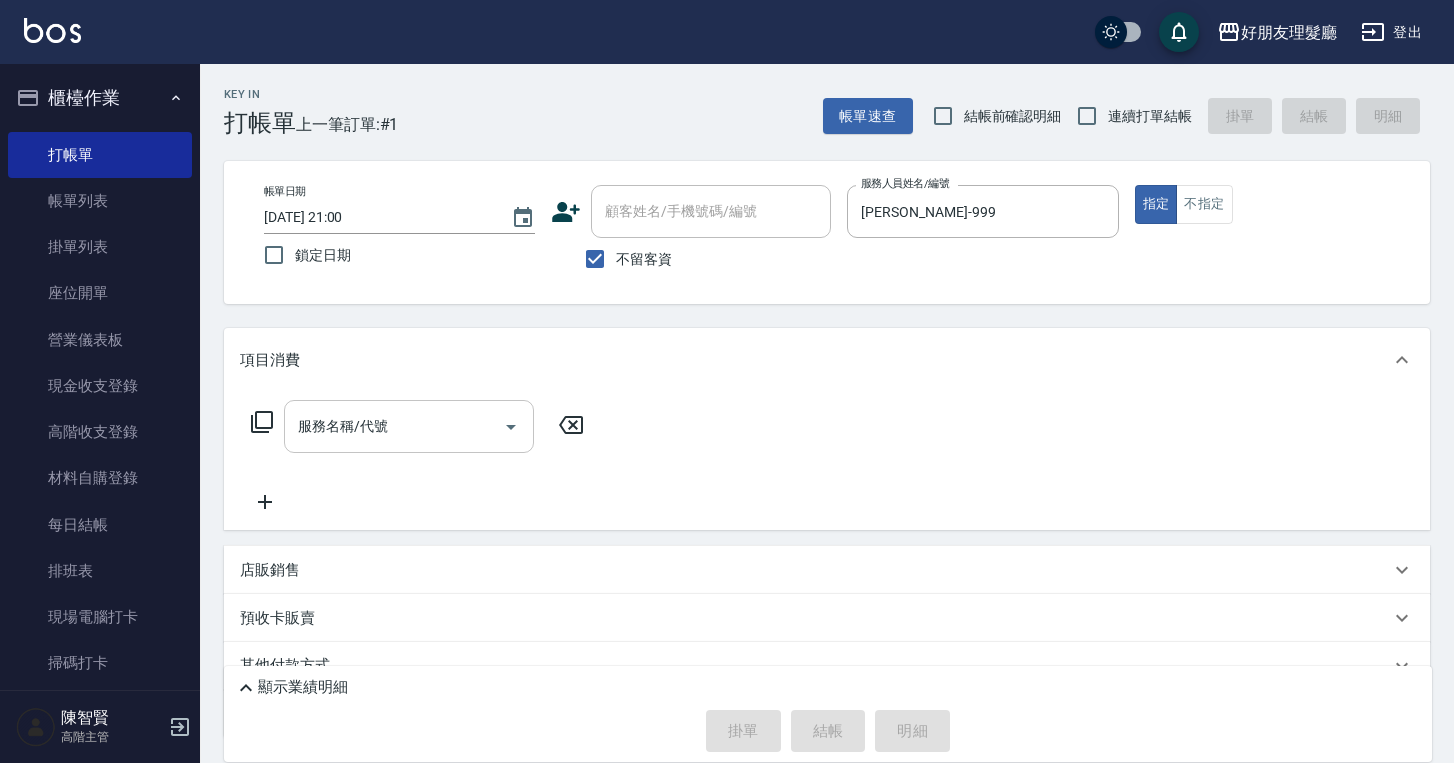 click at bounding box center (510, 426) 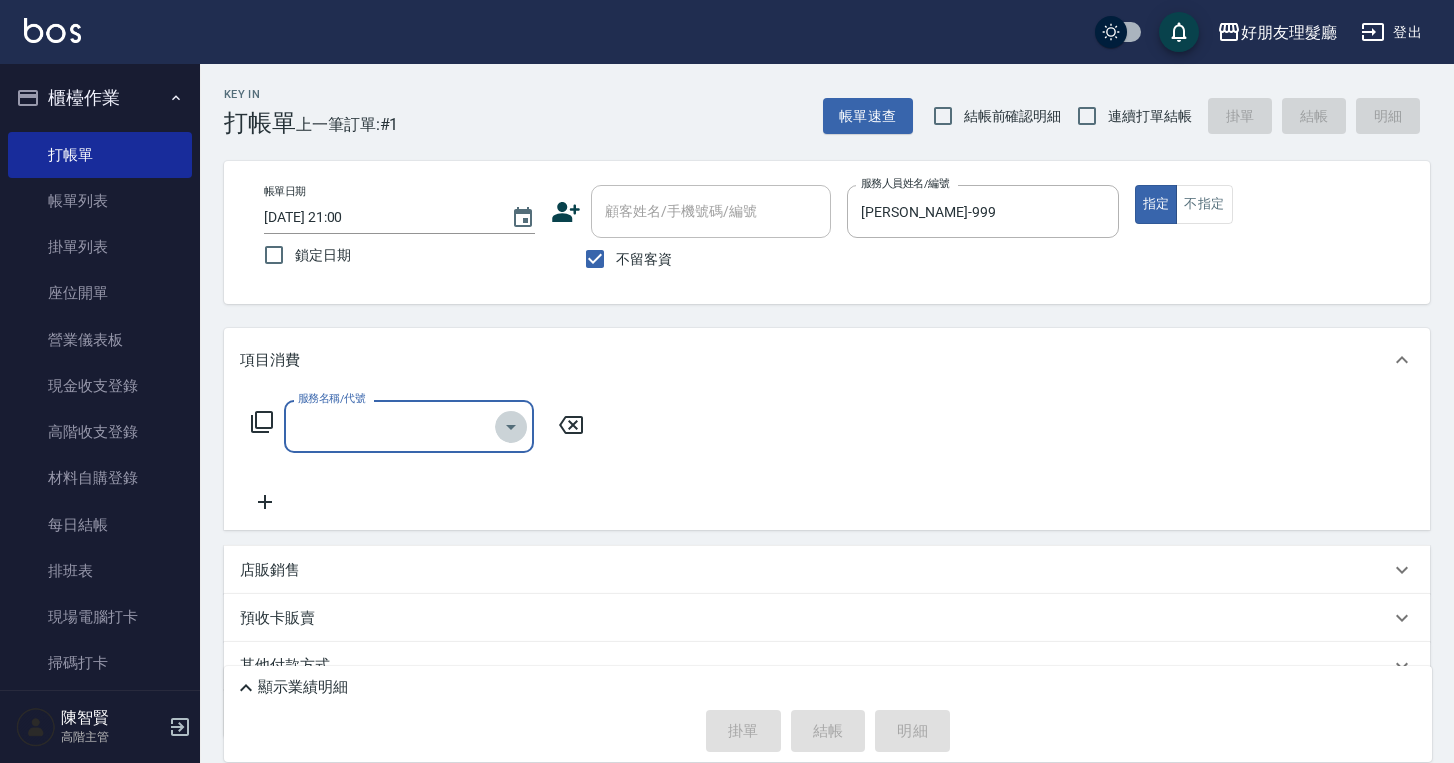 click 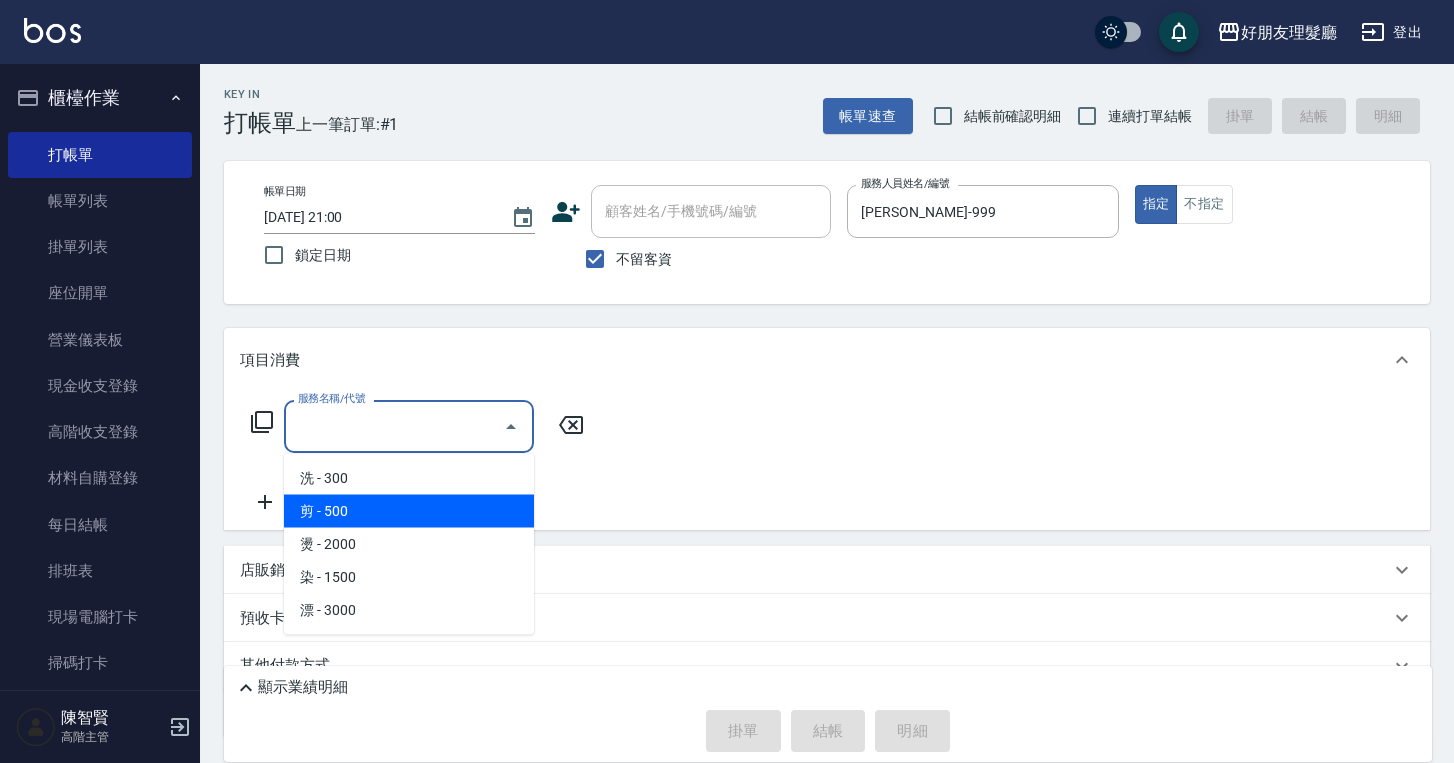 click on "剪 - 500" at bounding box center (409, 511) 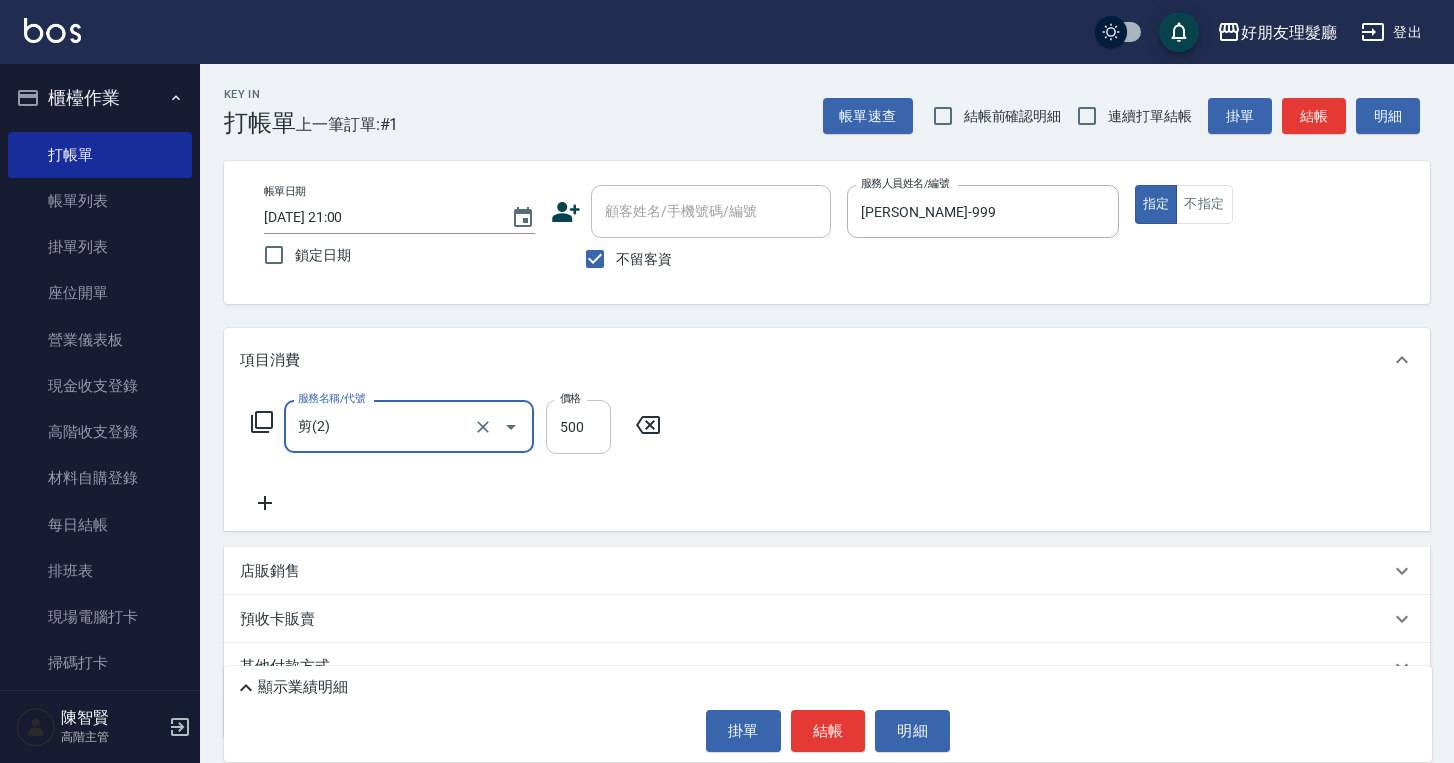 click on "500" at bounding box center (578, 427) 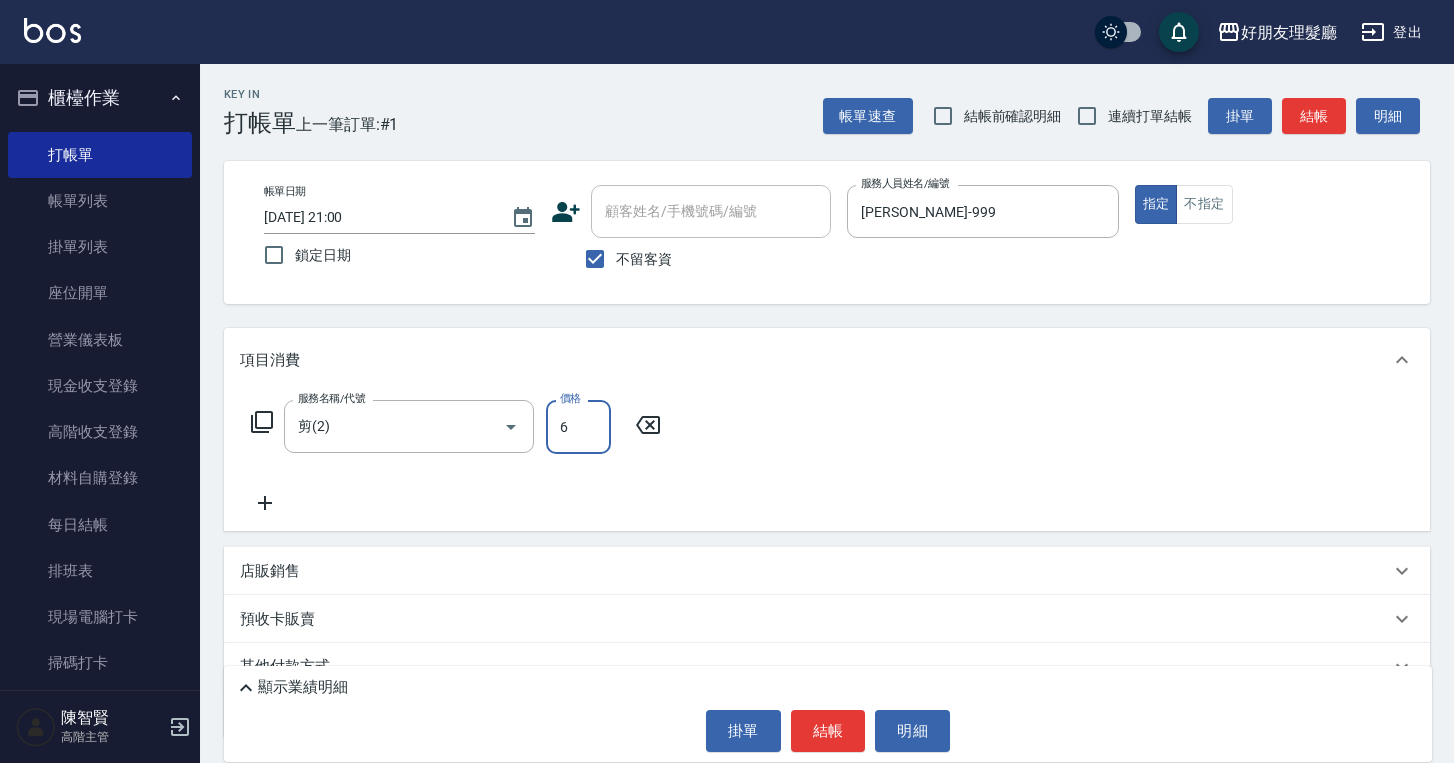 type on "600" 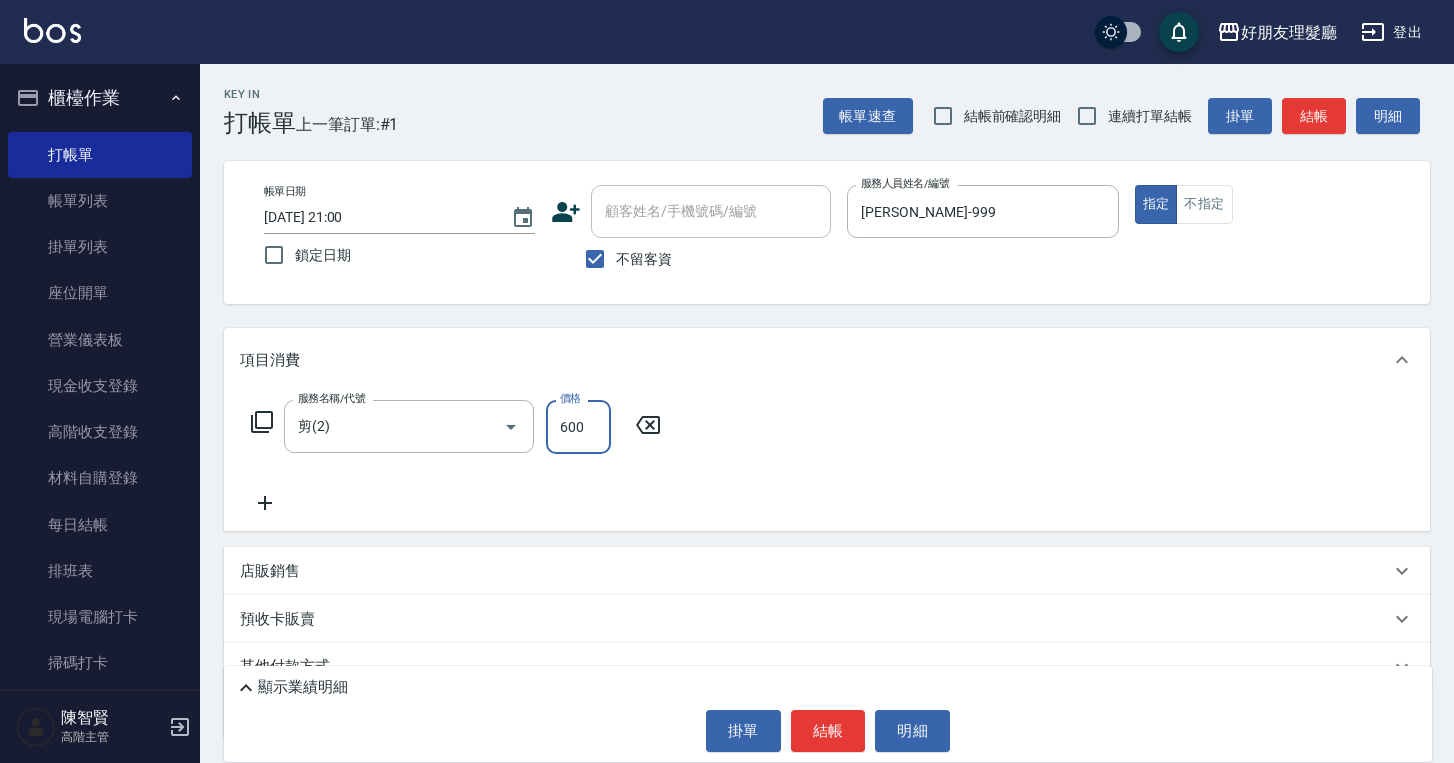 click 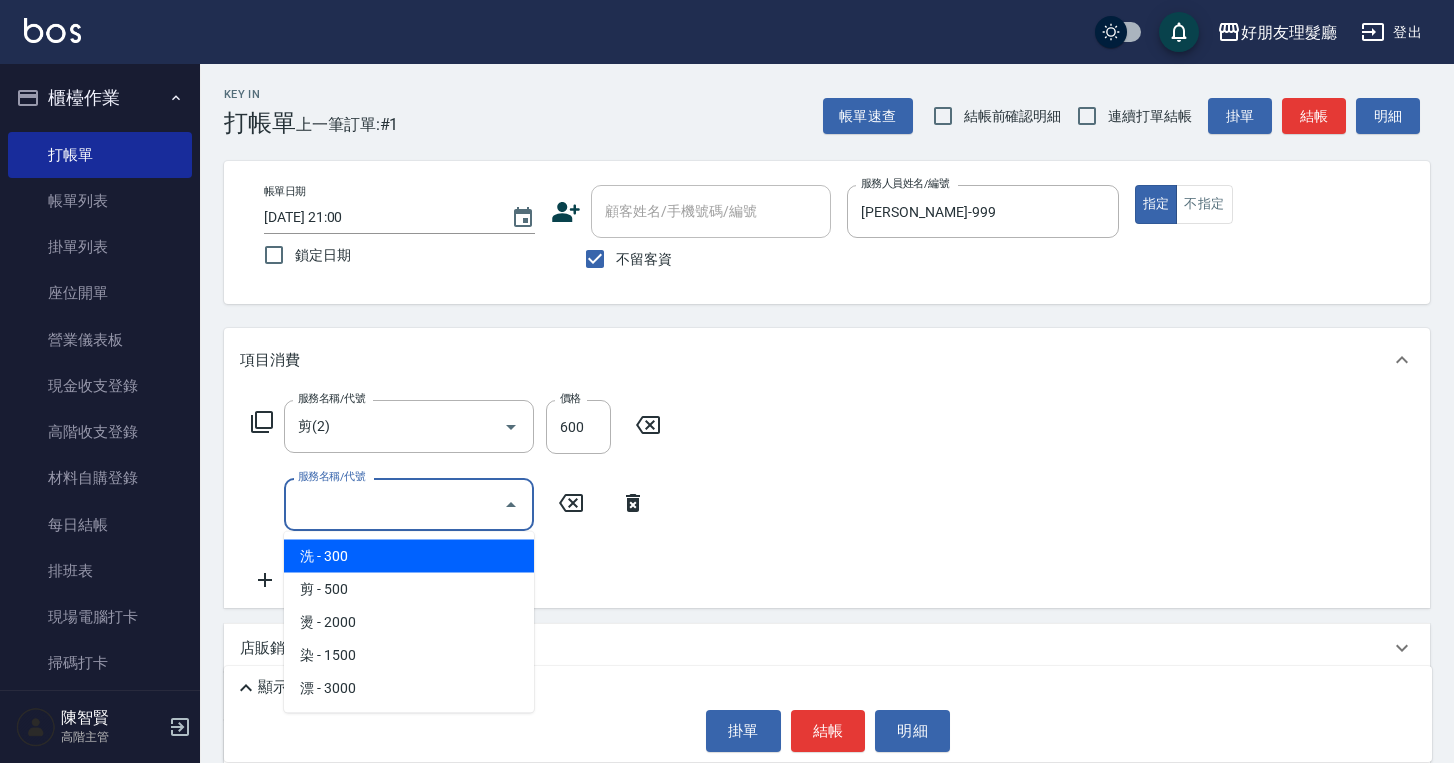 click on "服務名稱/代號" at bounding box center (394, 504) 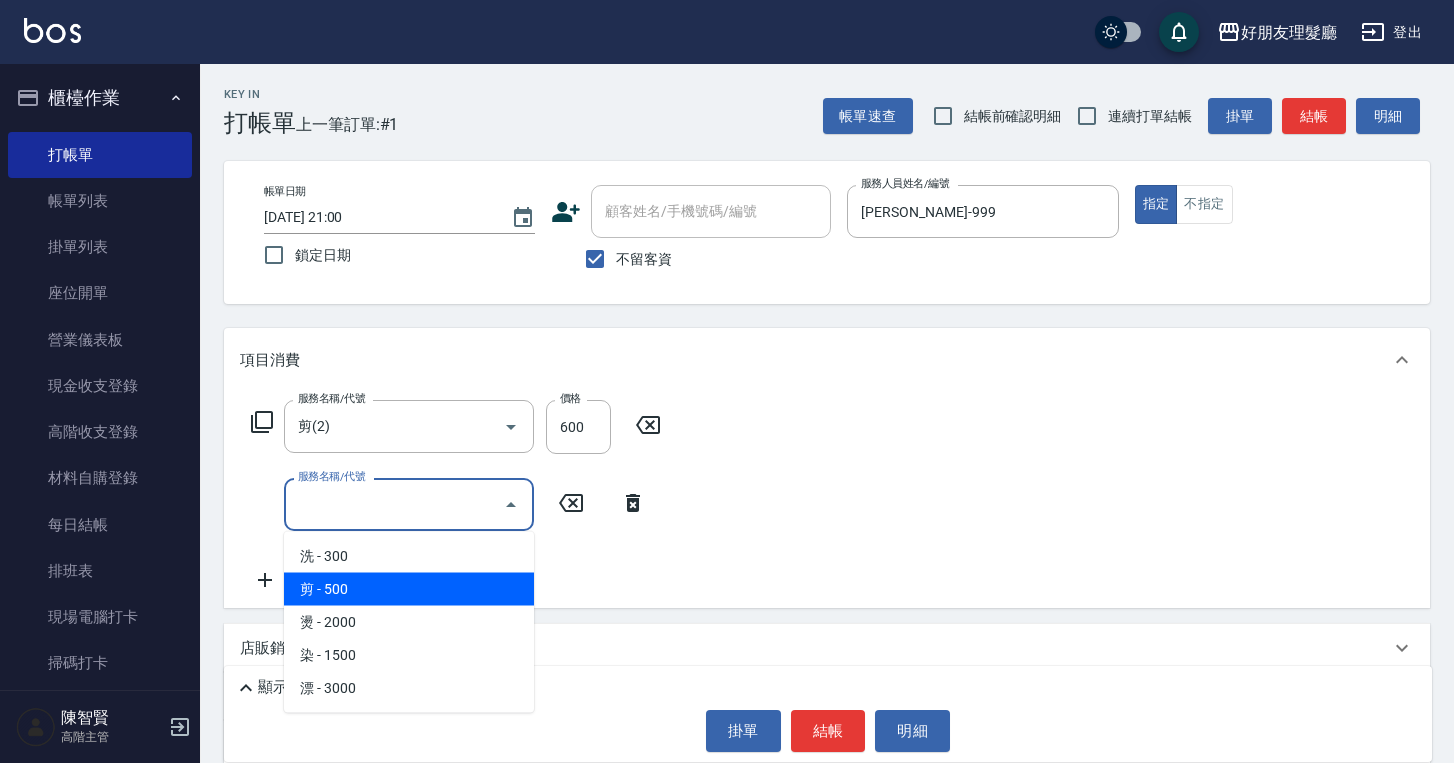 click on "剪 - 500" at bounding box center [409, 589] 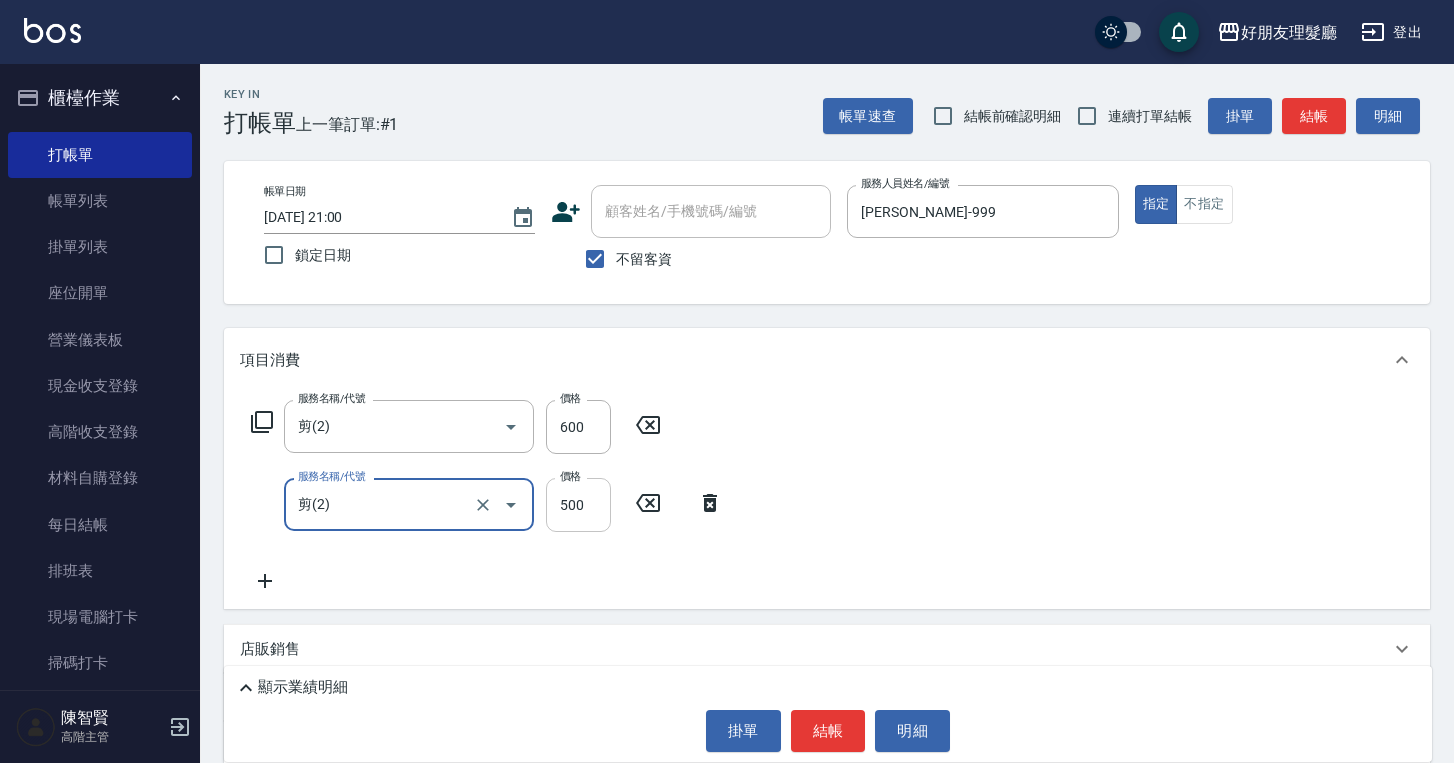 click on "500" at bounding box center (578, 505) 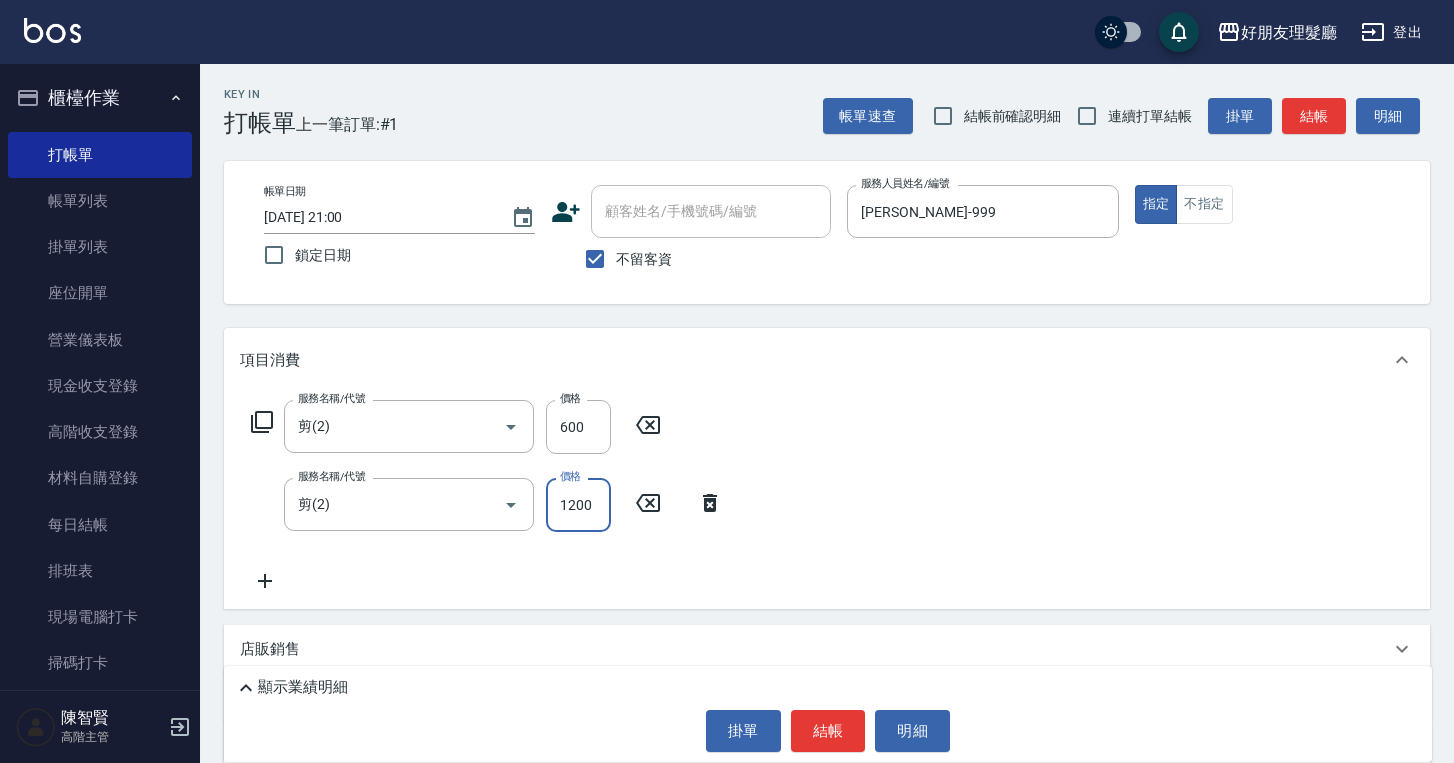 type on "1200" 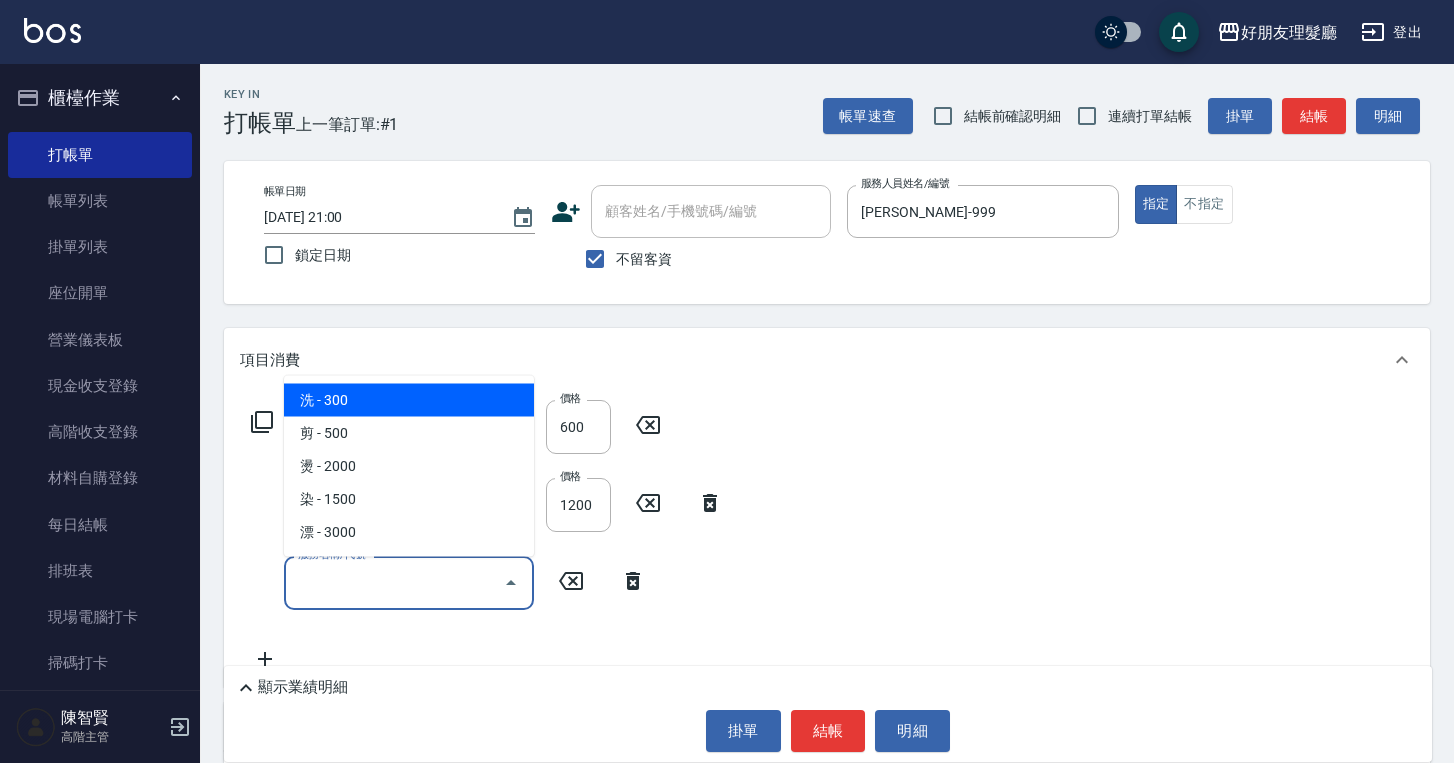 click on "服務名稱/代號" at bounding box center [394, 582] 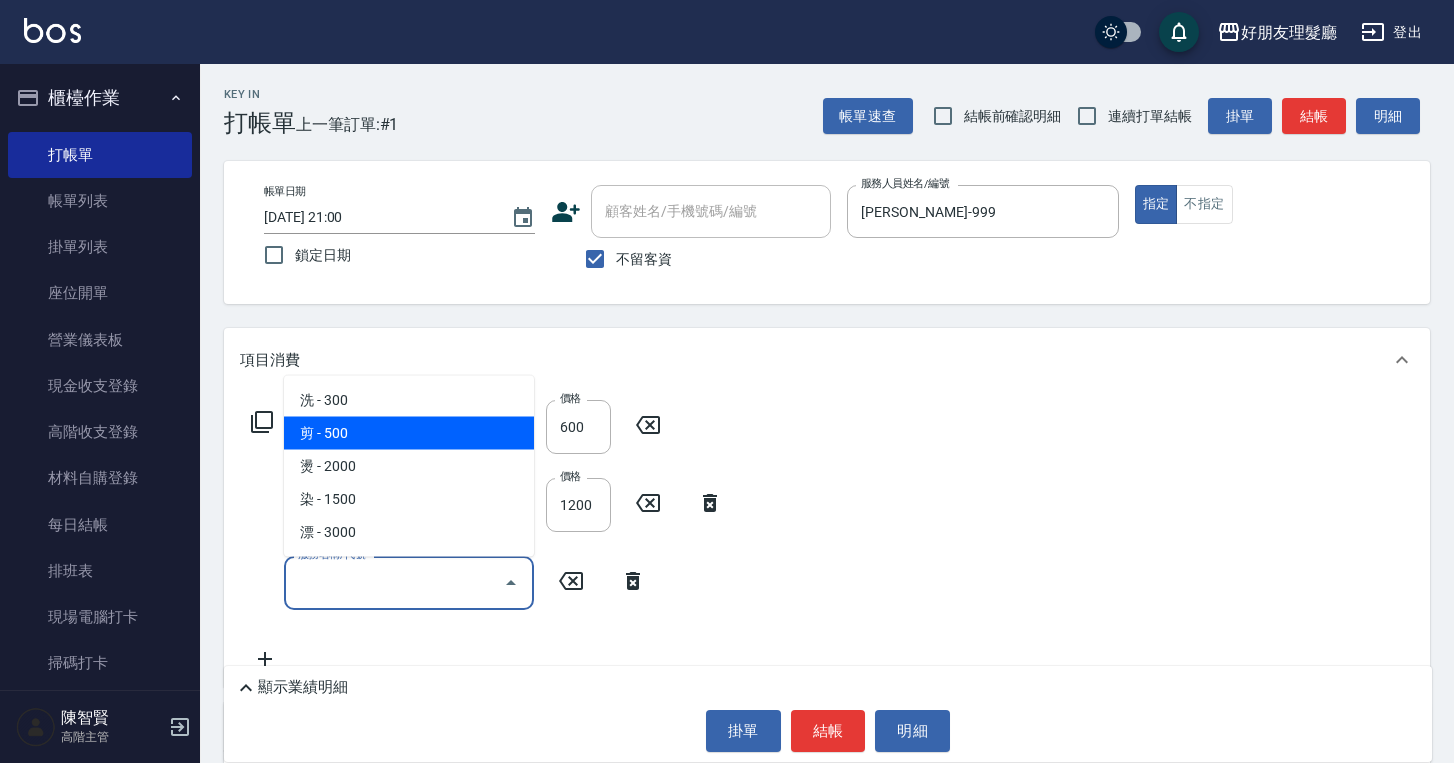 click on "剪 - 500" at bounding box center (409, 433) 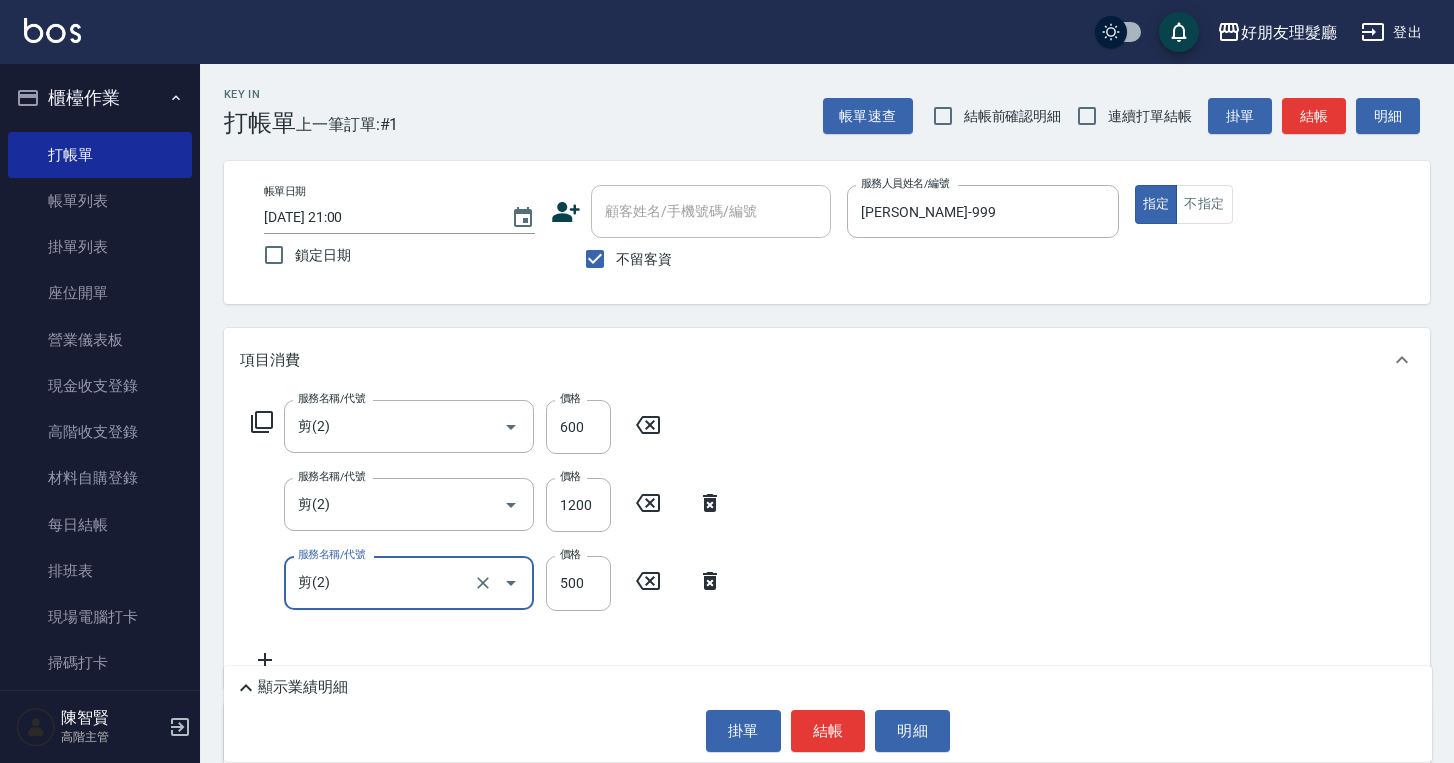 drag, startPoint x: 933, startPoint y: 468, endPoint x: 806, endPoint y: 478, distance: 127.39309 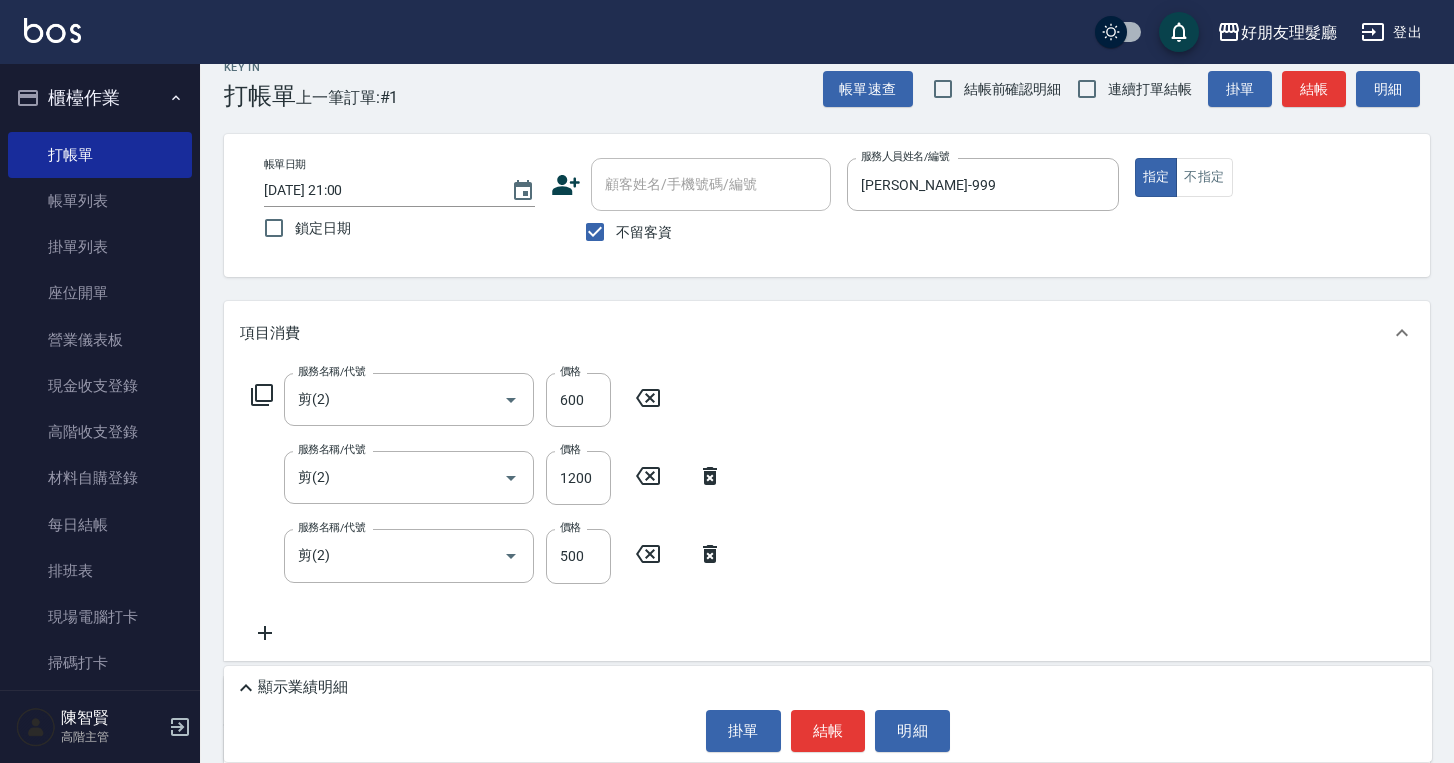 scroll, scrollTop: 41, scrollLeft: 0, axis: vertical 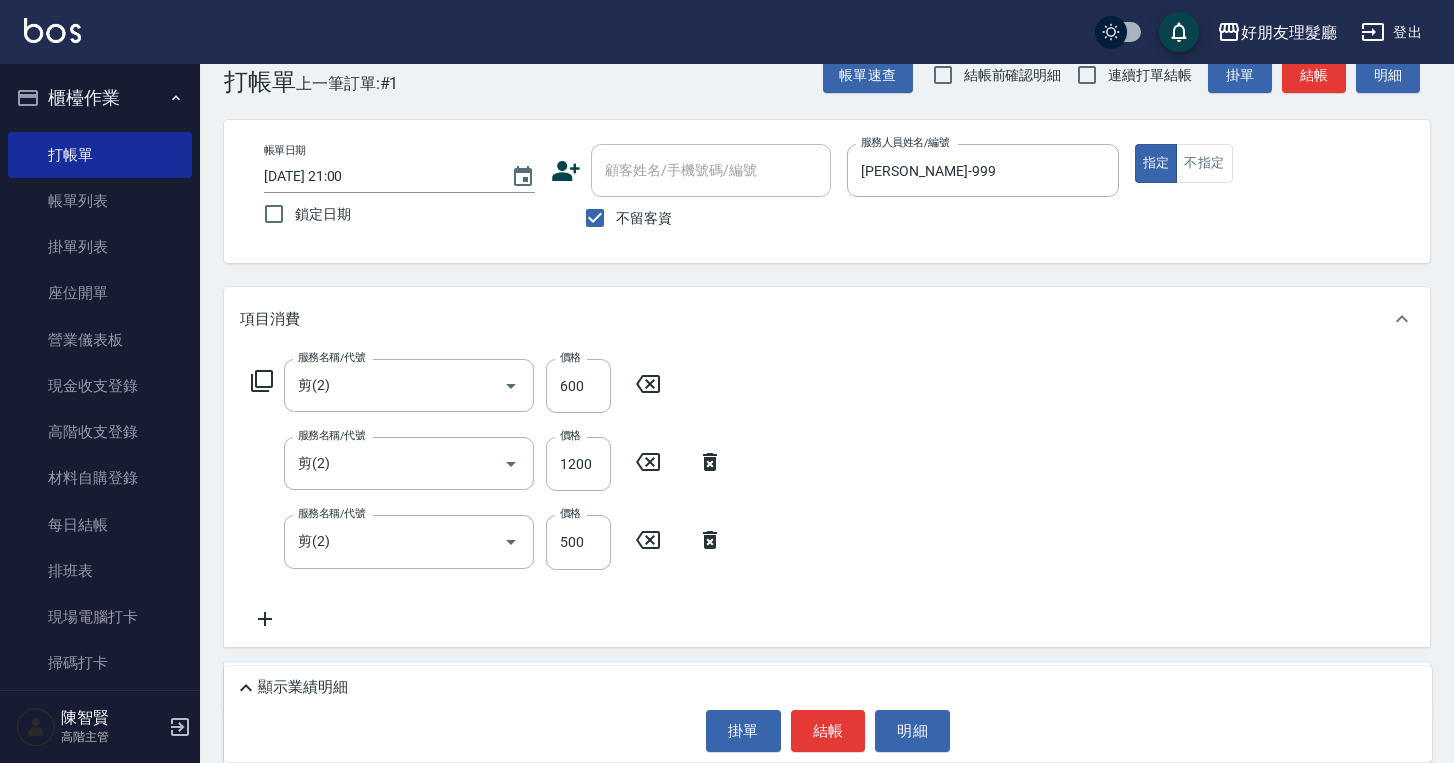 click on "服務名稱/代號 剪(2) 服務名稱/代號 價格 600 價格 服務名稱/代號 剪(2) 服務名稱/代號 價格 1200 價格 服務名稱/代號 剪(2) 服務名稱/代號 價格 500 價格" at bounding box center [487, 494] 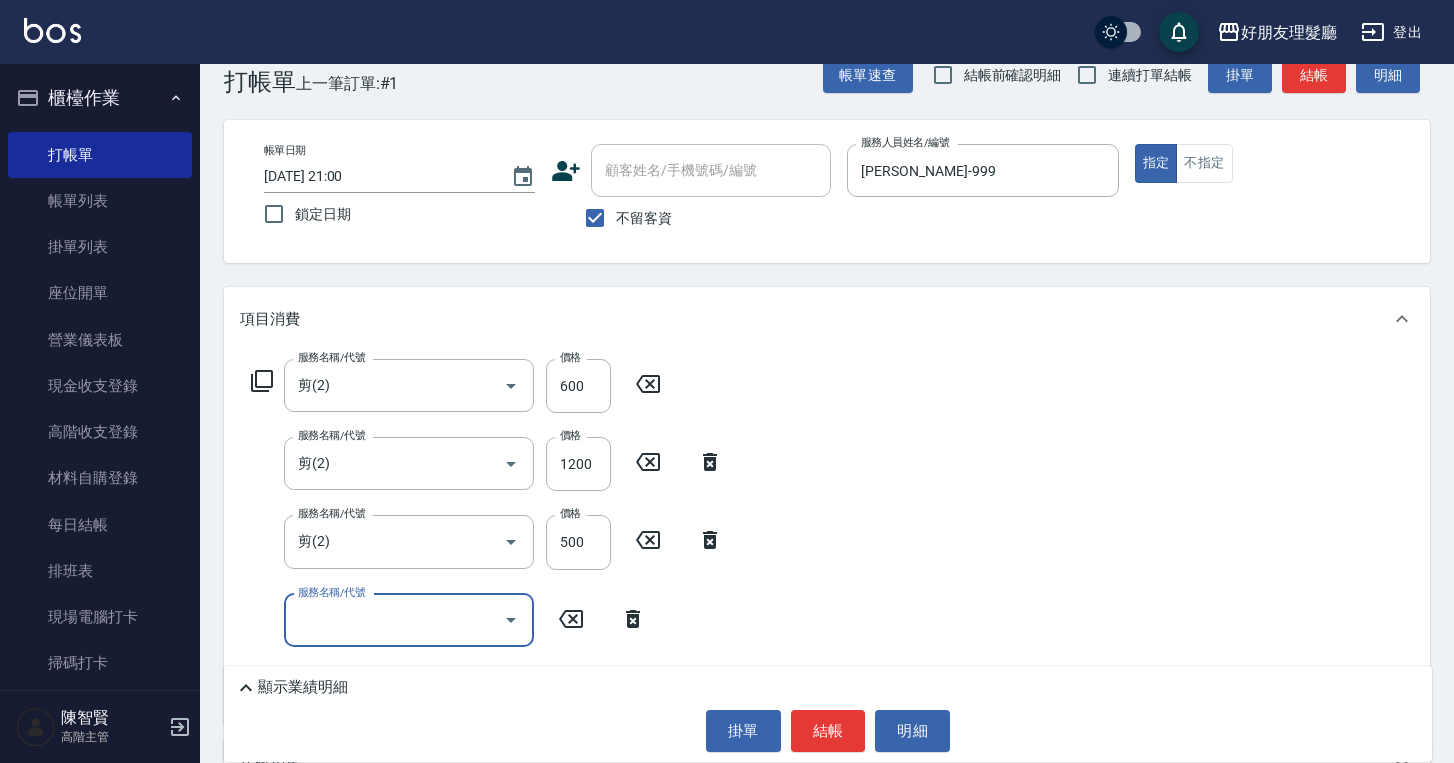 click on "服務名稱/代號" at bounding box center [394, 620] 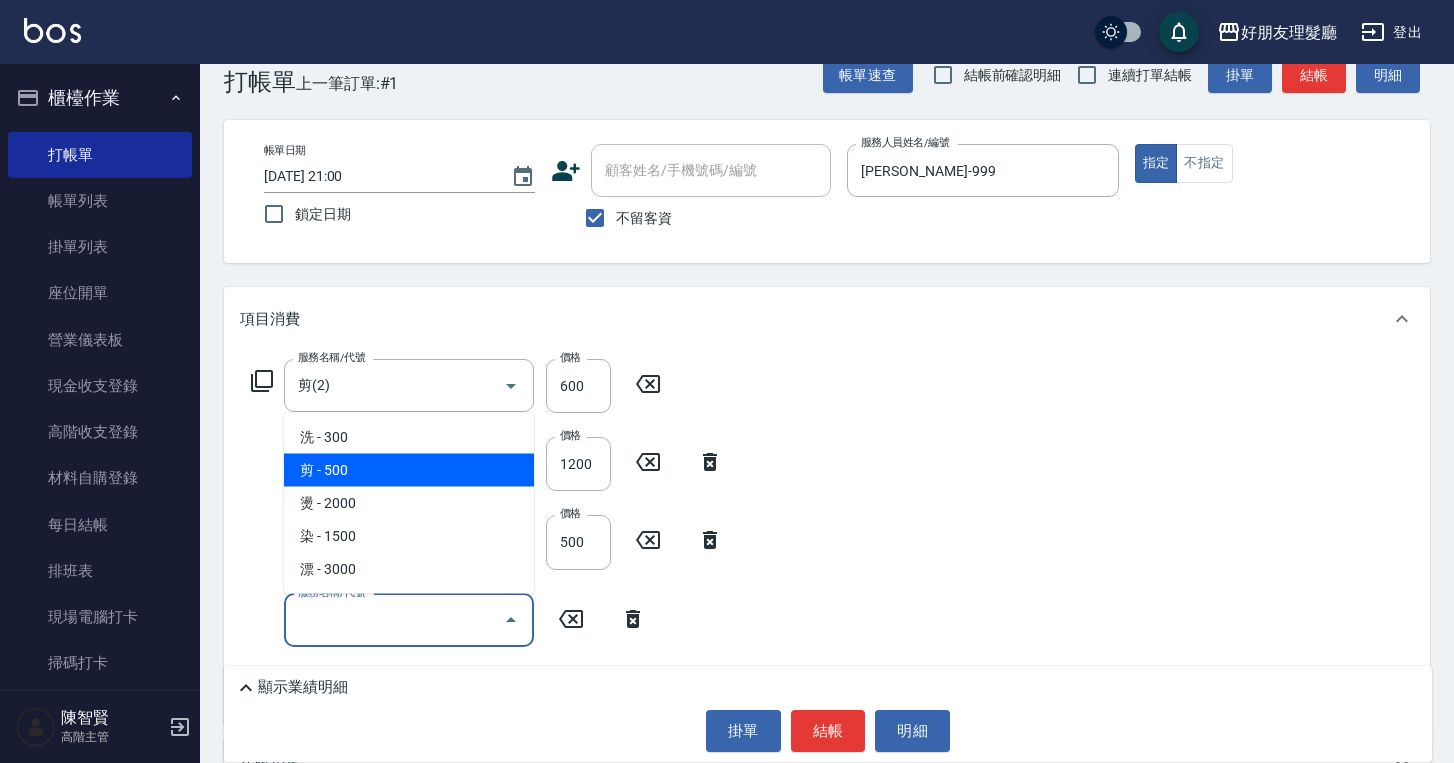 click on "剪 - 500" at bounding box center [409, 470] 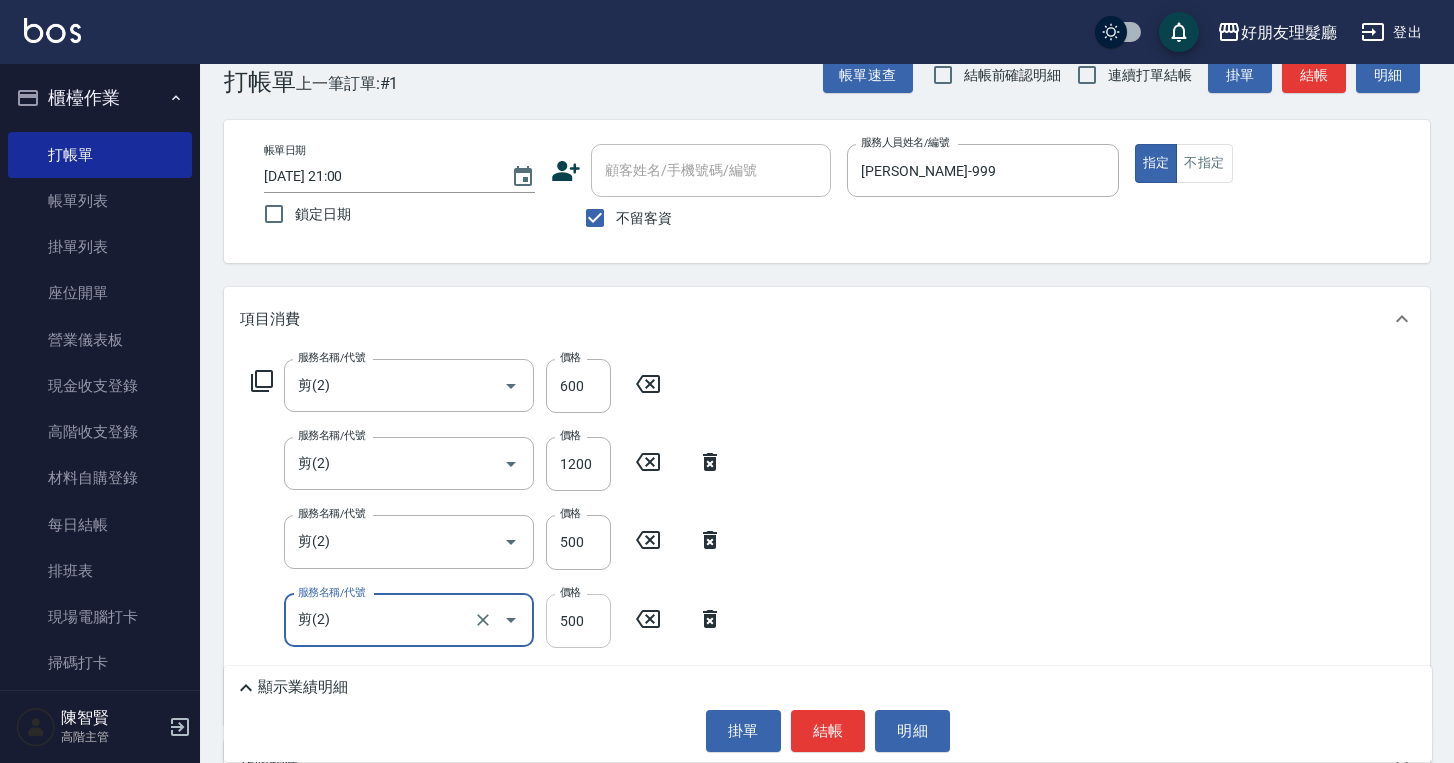 click on "500" at bounding box center (578, 621) 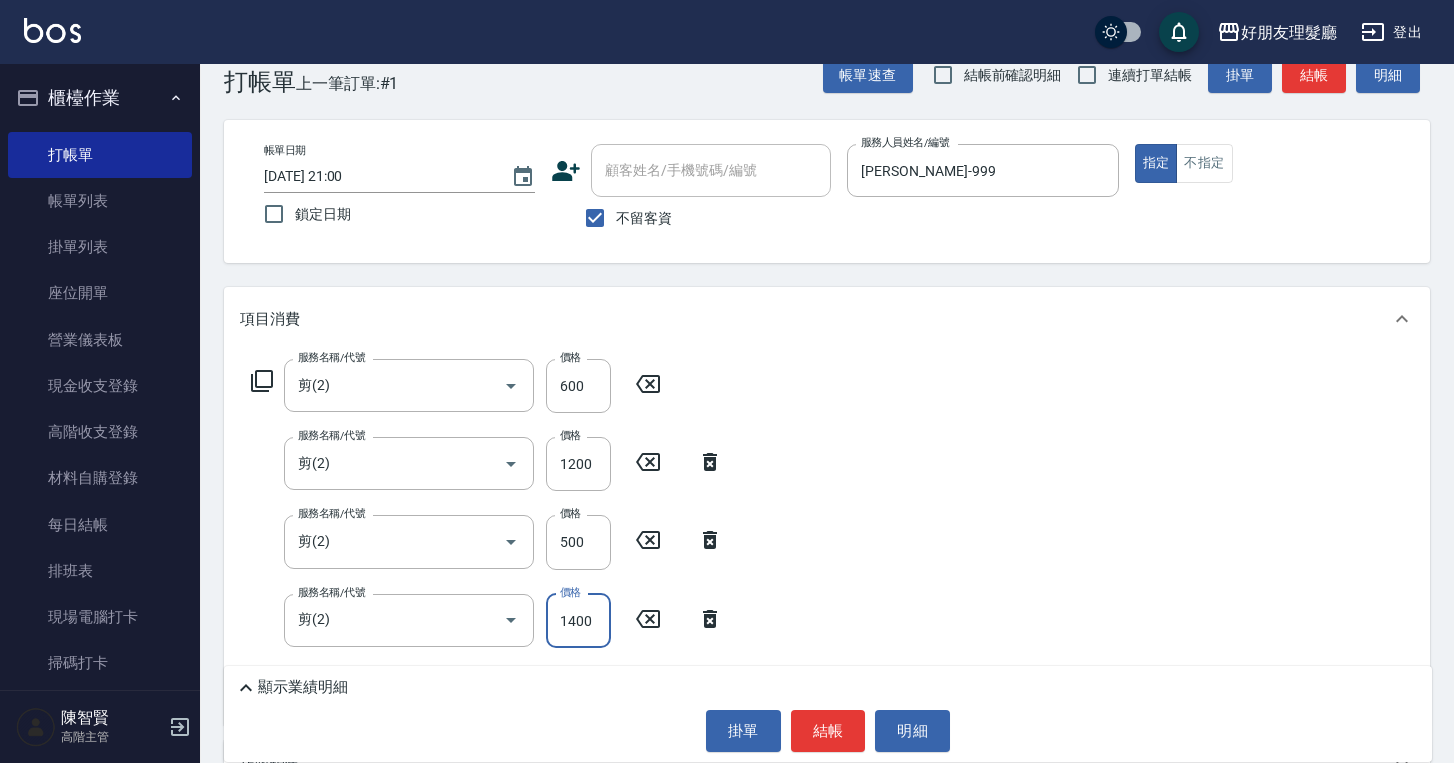 type on "1400" 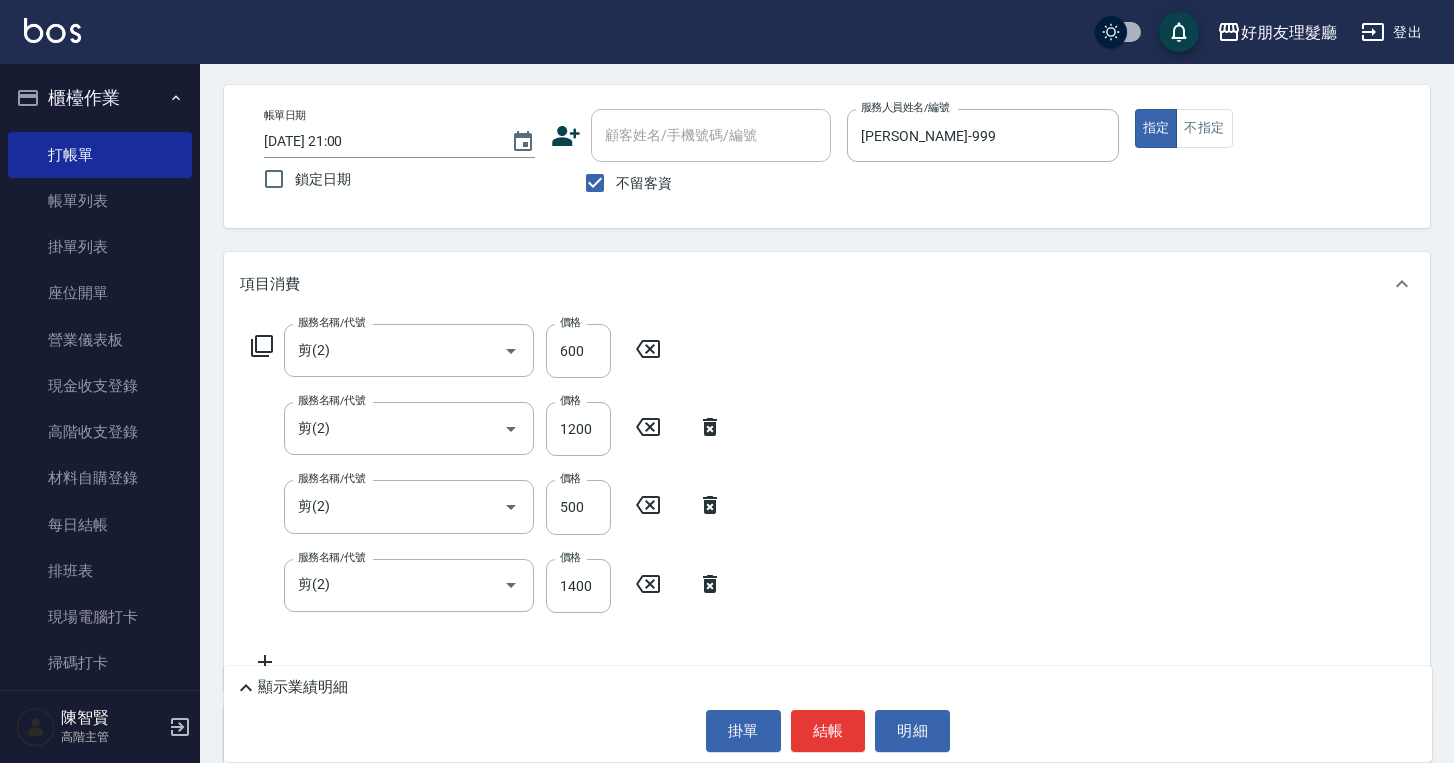 scroll, scrollTop: 191, scrollLeft: 0, axis: vertical 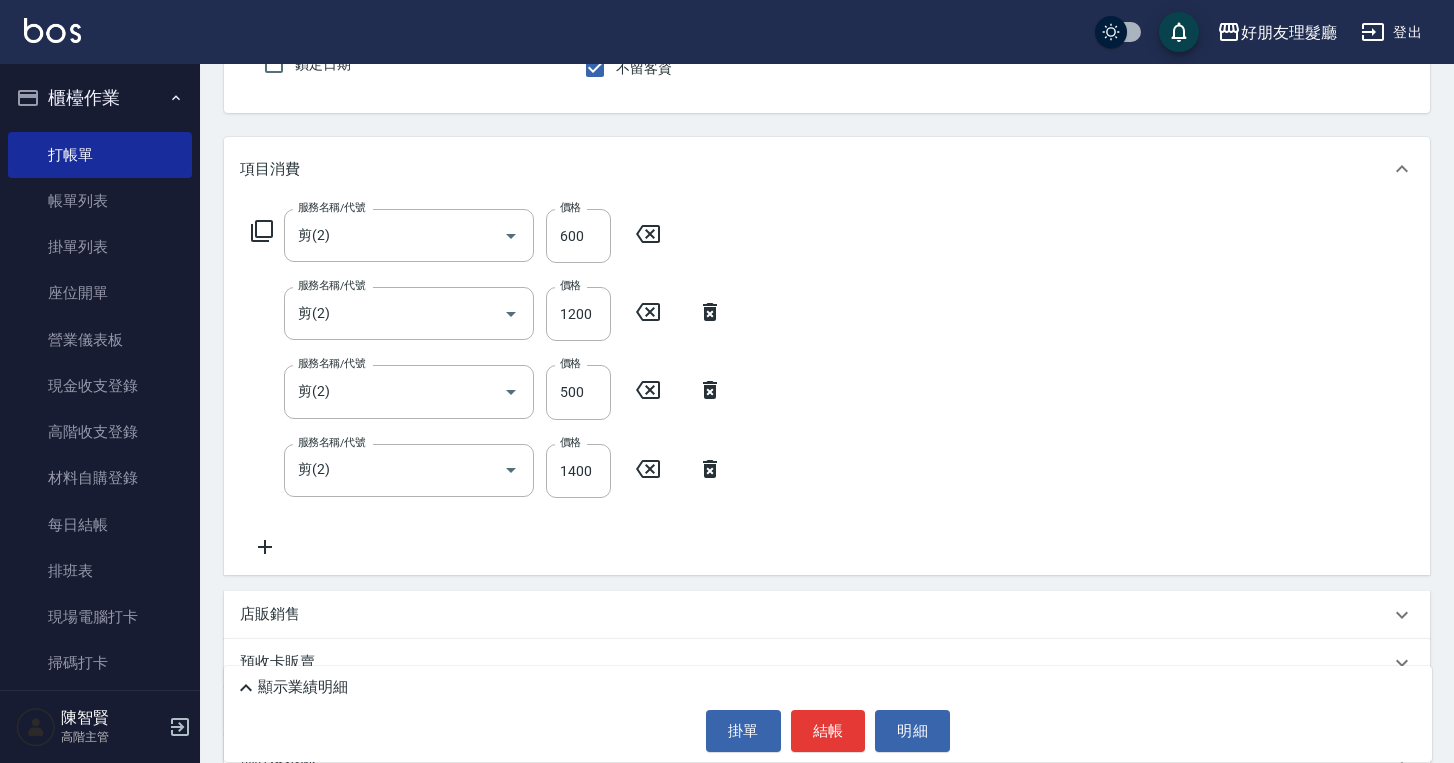 click 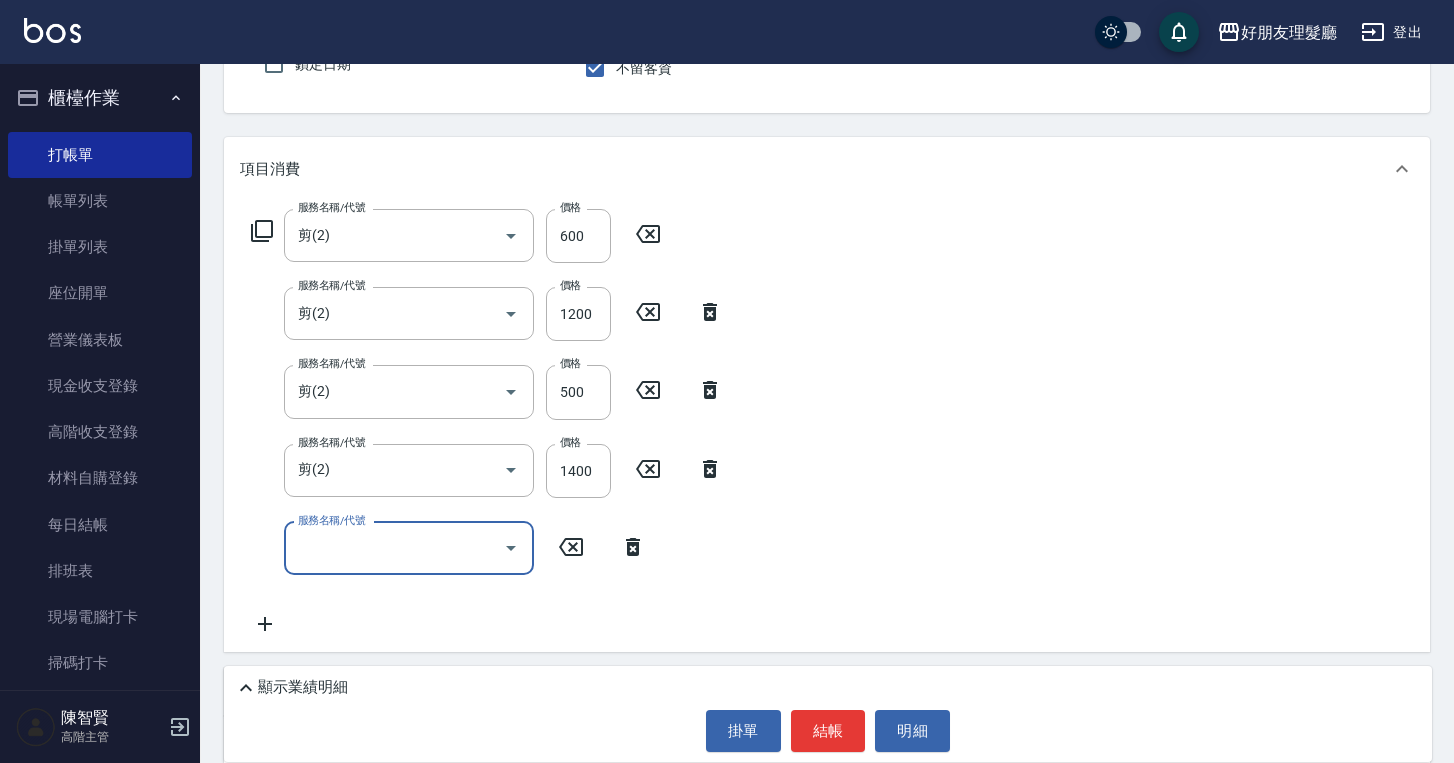 click on "服務名稱/代號" at bounding box center (394, 548) 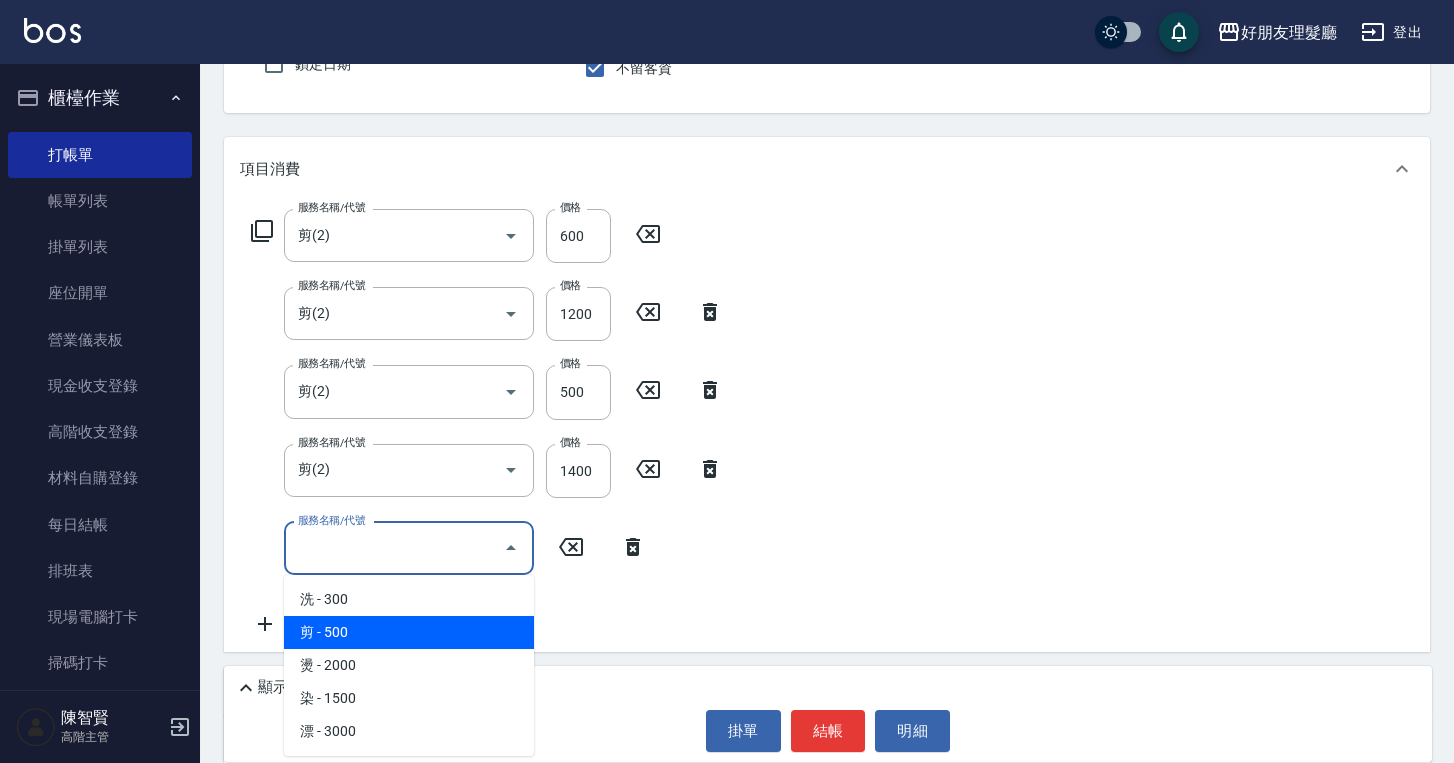 click on "剪 - 500" at bounding box center [409, 632] 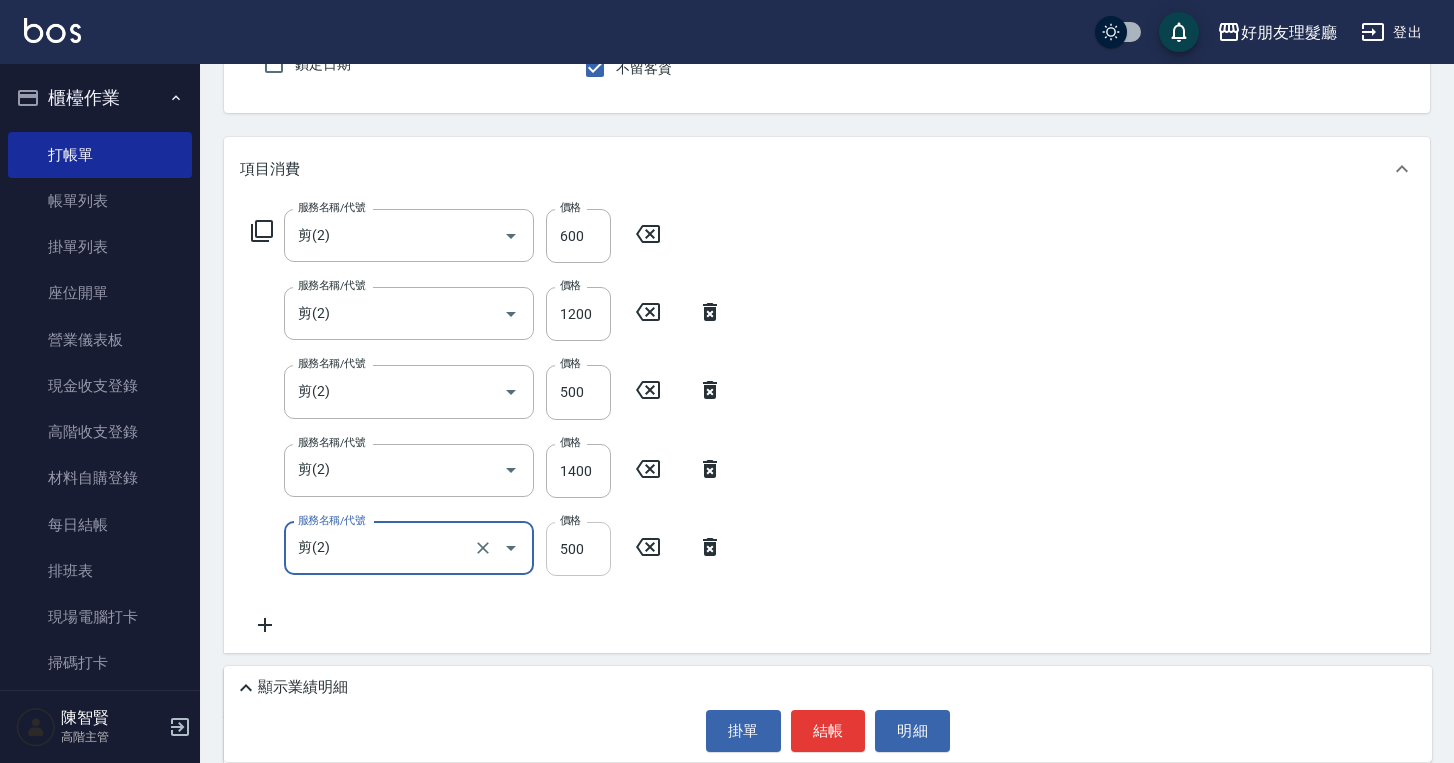 click on "500" at bounding box center [578, 549] 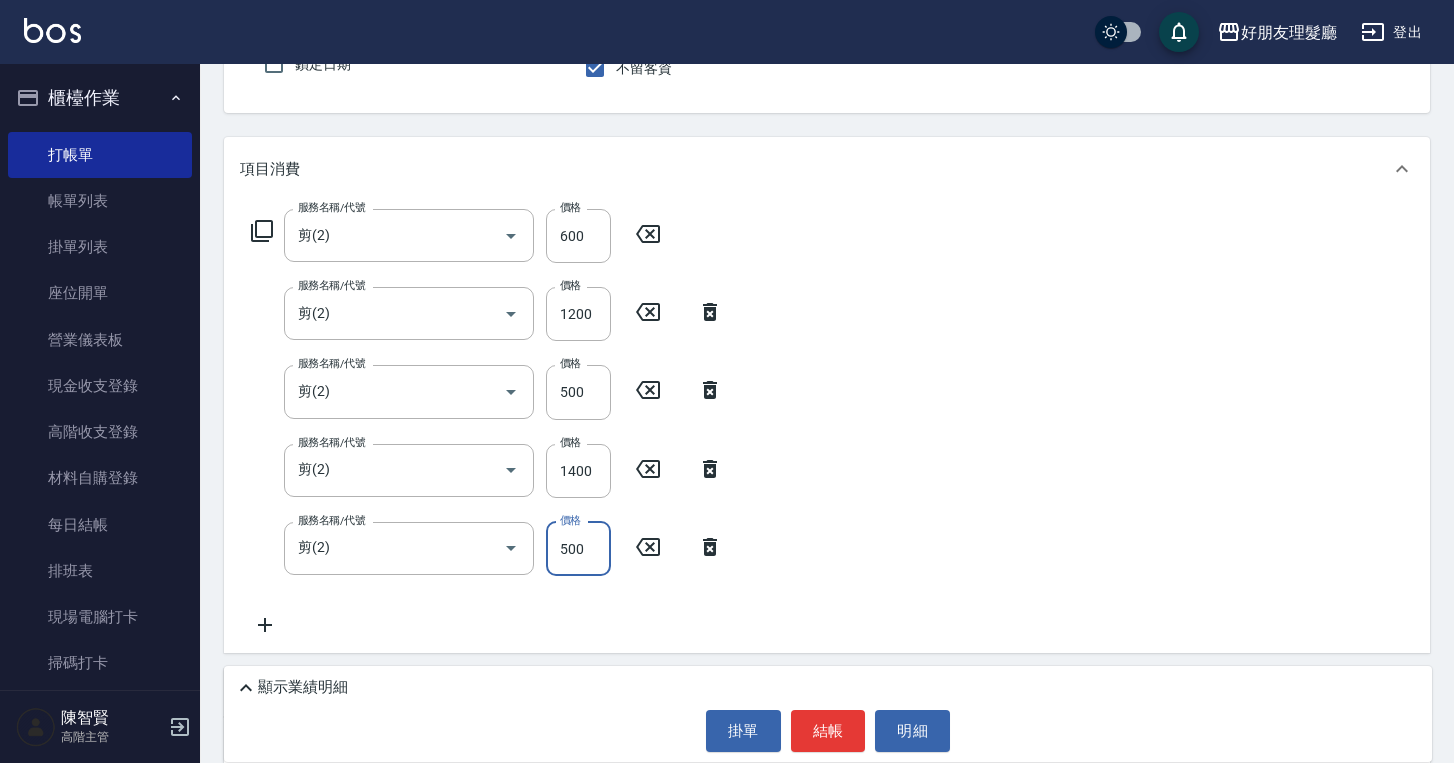 click on "500" at bounding box center (578, 549) 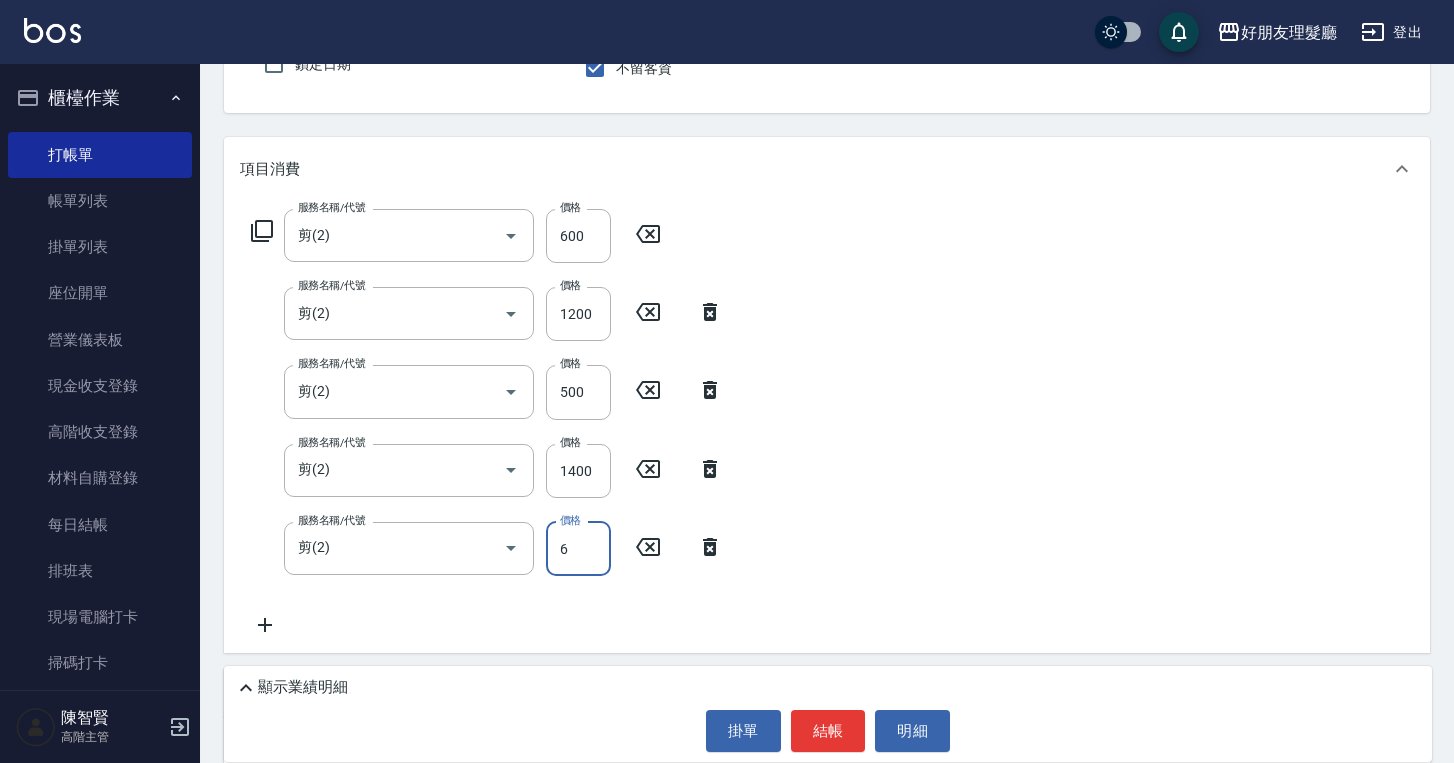 type on "600" 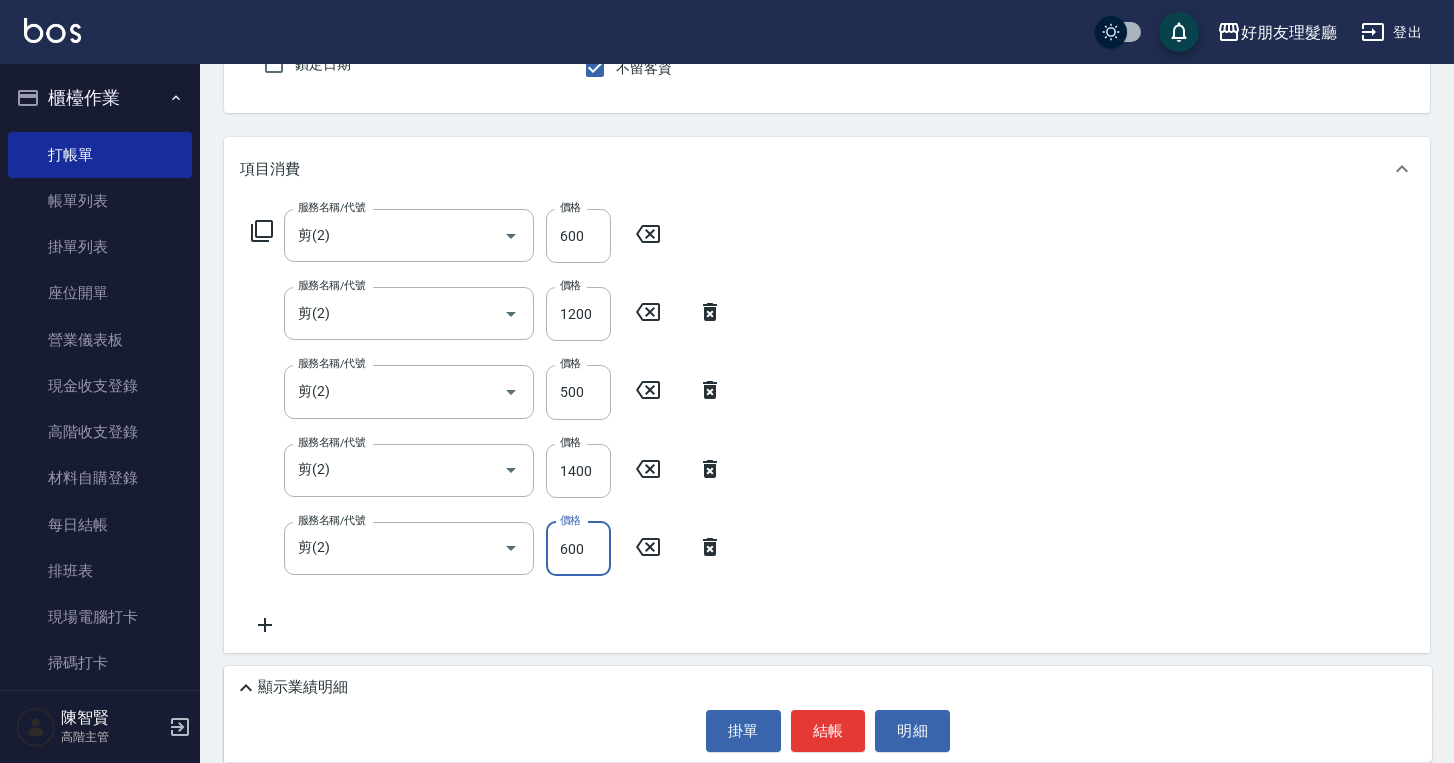 click 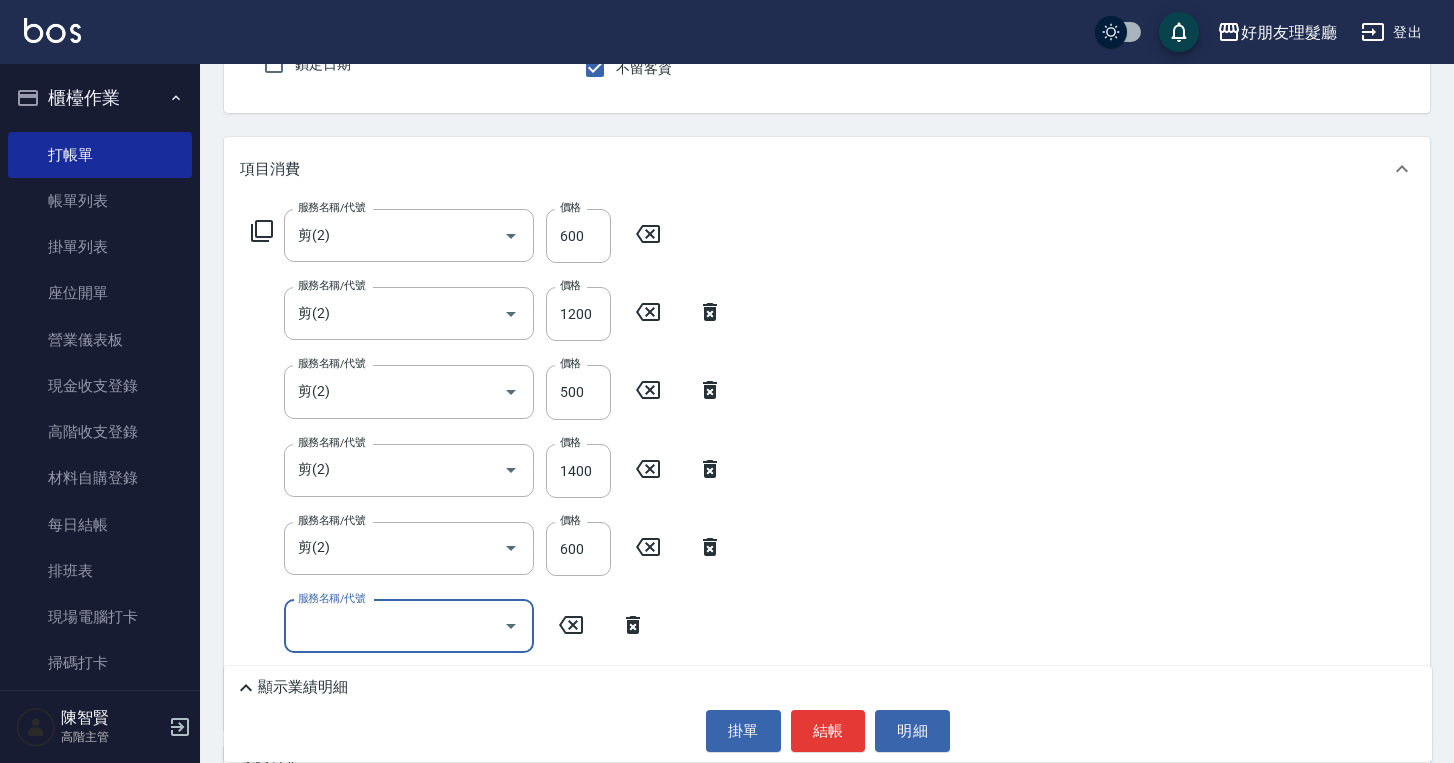 click on "服務名稱/代號" at bounding box center [394, 626] 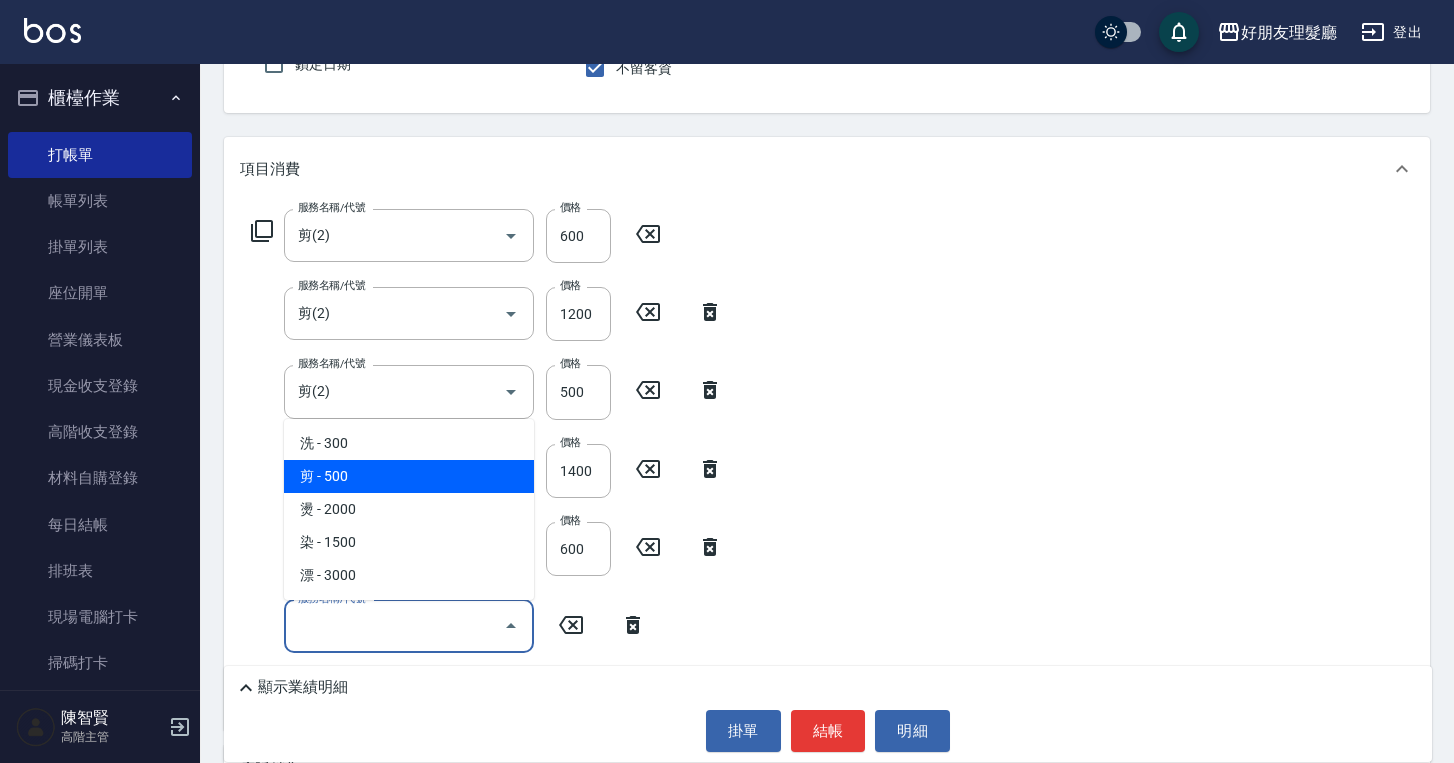 click on "剪 - 500" at bounding box center (409, 476) 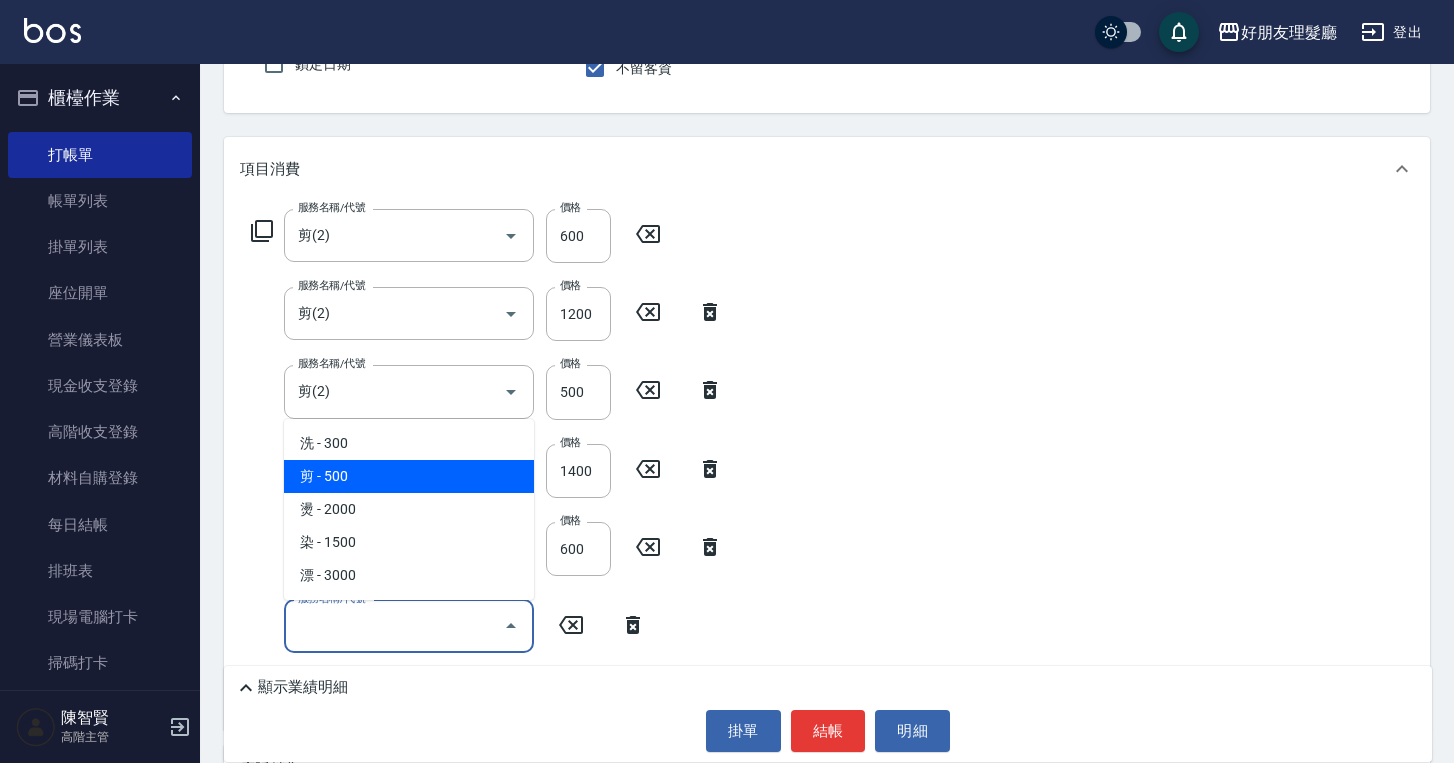 type on "剪(2)" 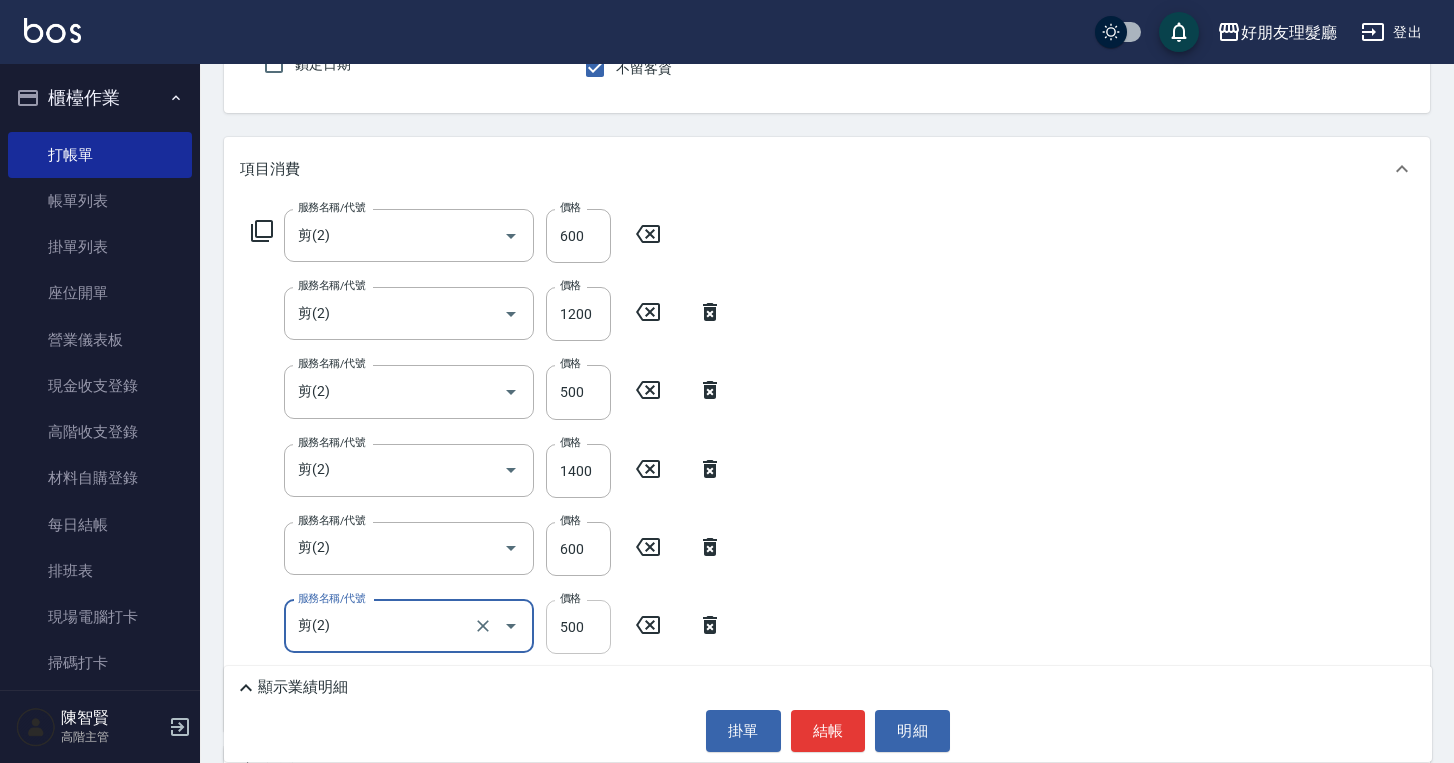 click on "500" at bounding box center (578, 627) 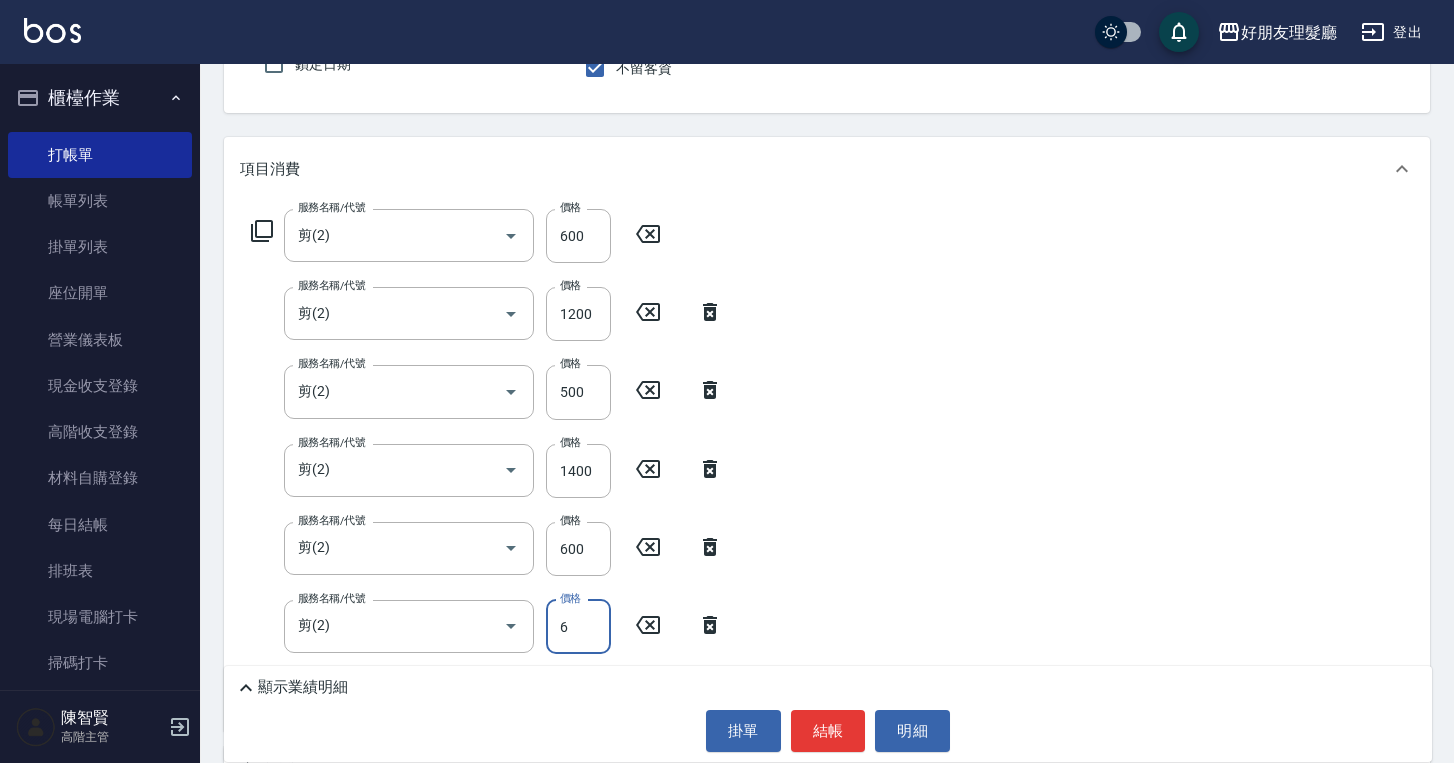 type on "600" 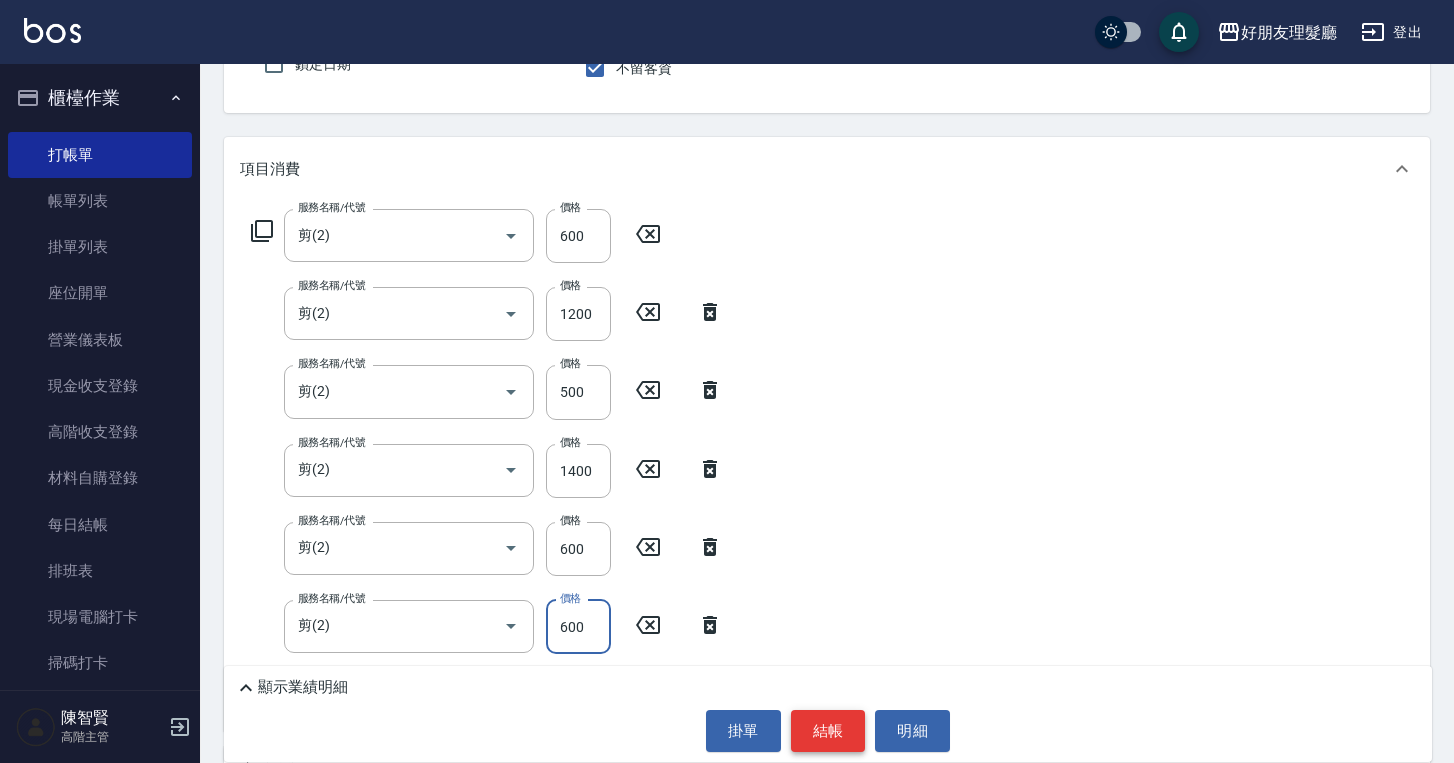 click on "結帳" at bounding box center [828, 731] 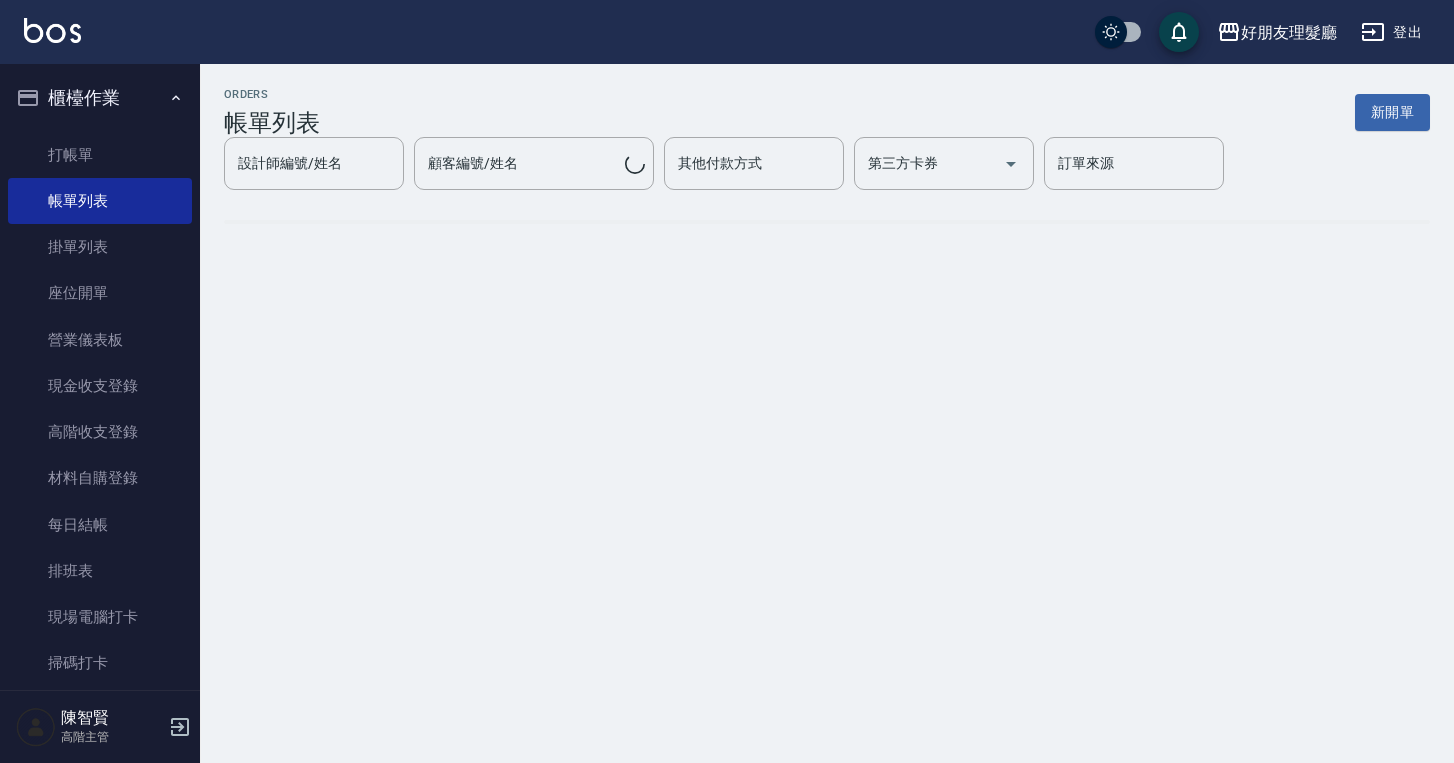 scroll, scrollTop: 0, scrollLeft: 0, axis: both 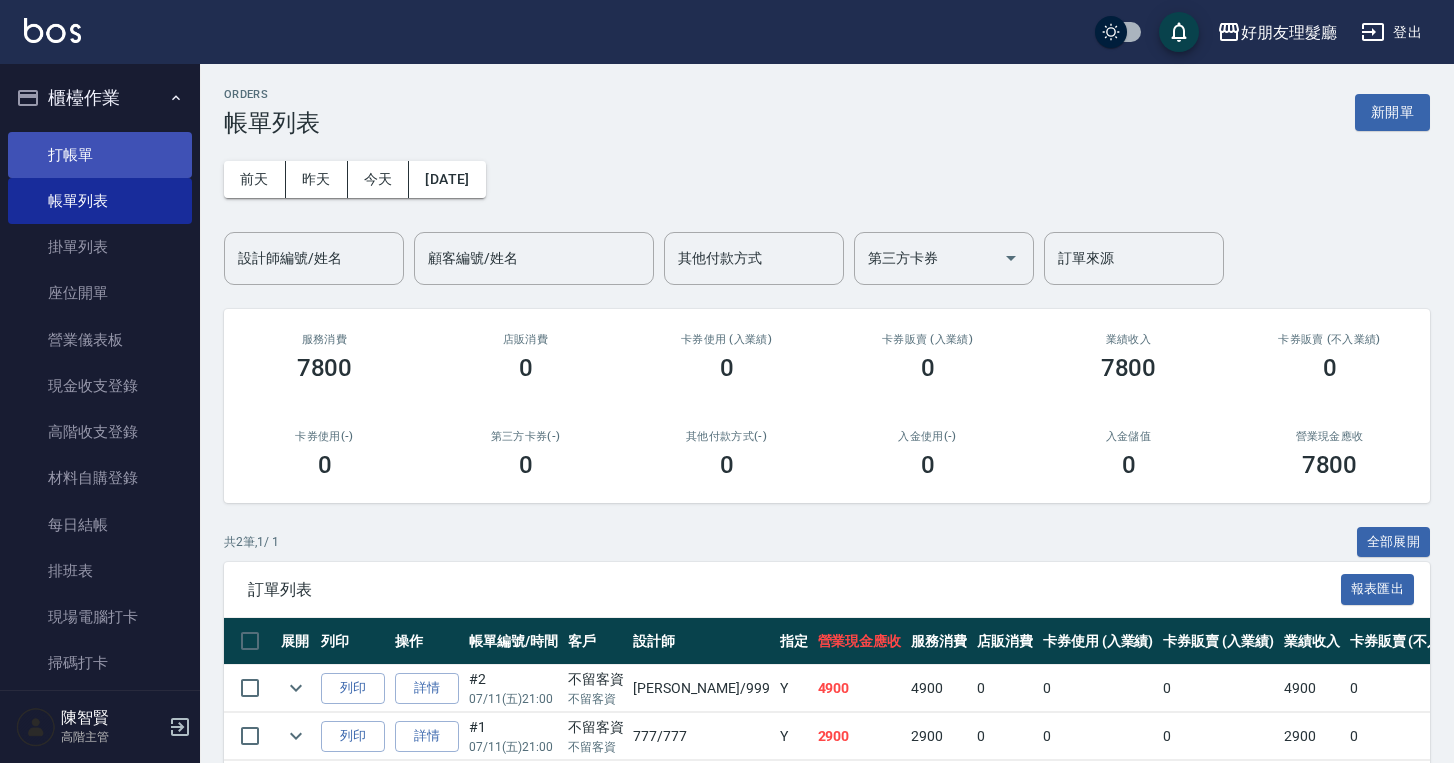 click on "打帳單" at bounding box center (100, 155) 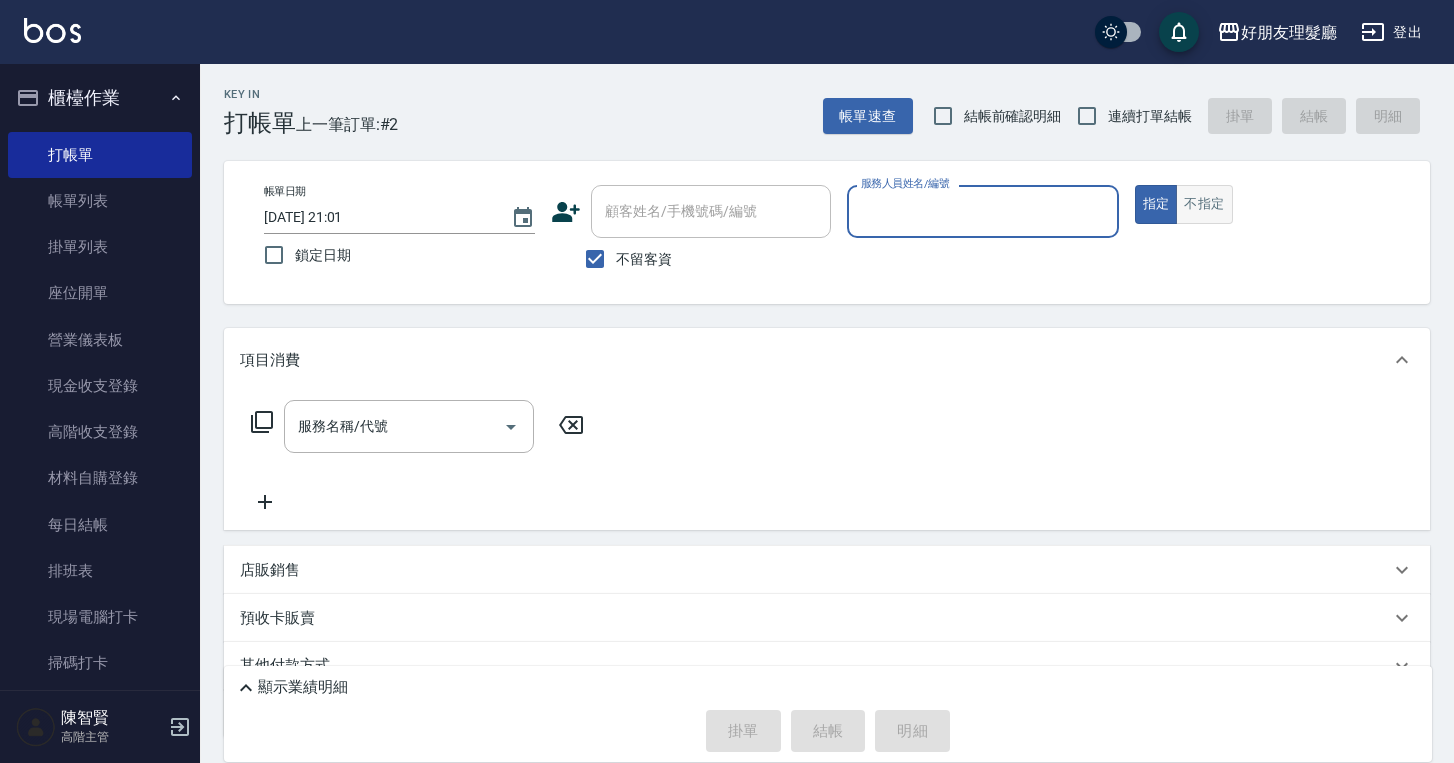click on "不指定" at bounding box center (1204, 204) 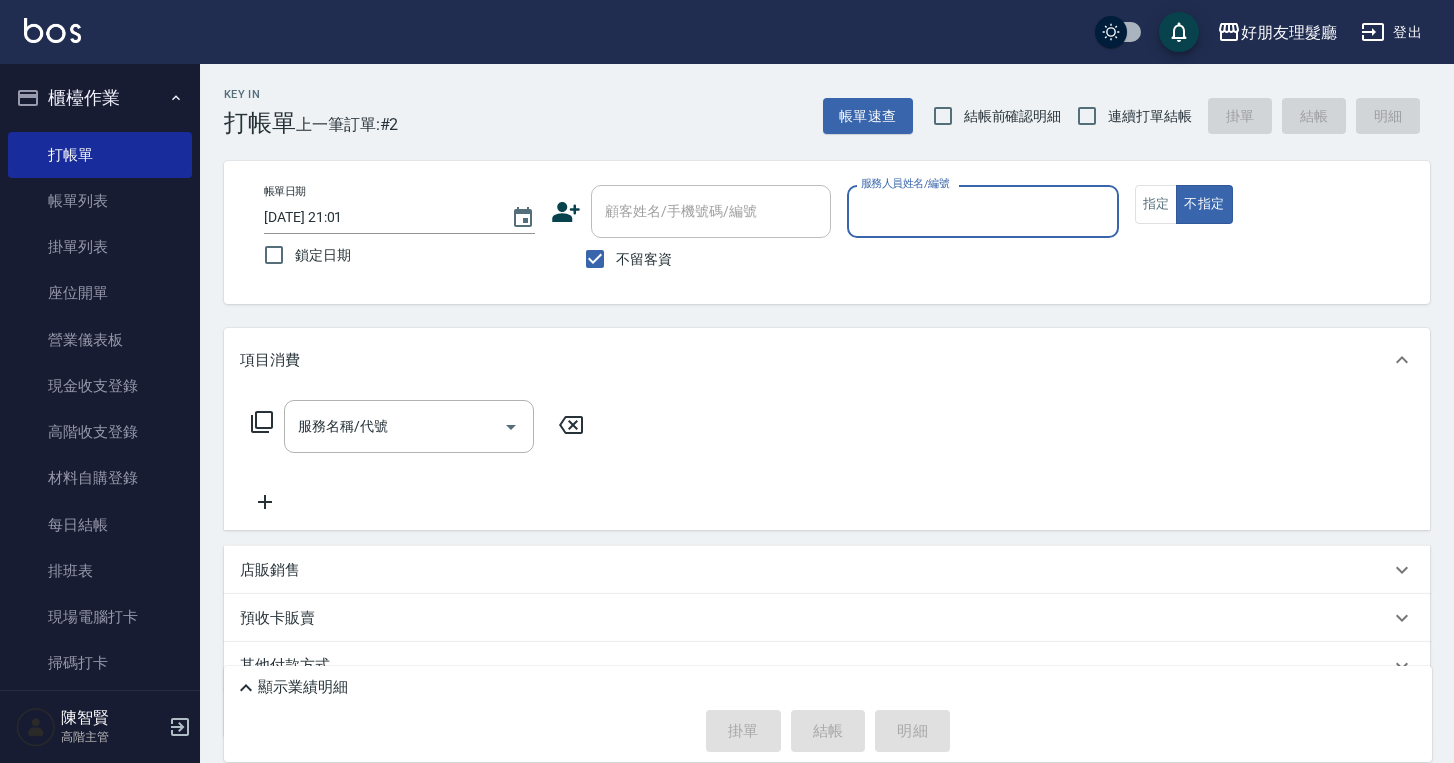 click on "服務人員姓名/編號" at bounding box center (982, 211) 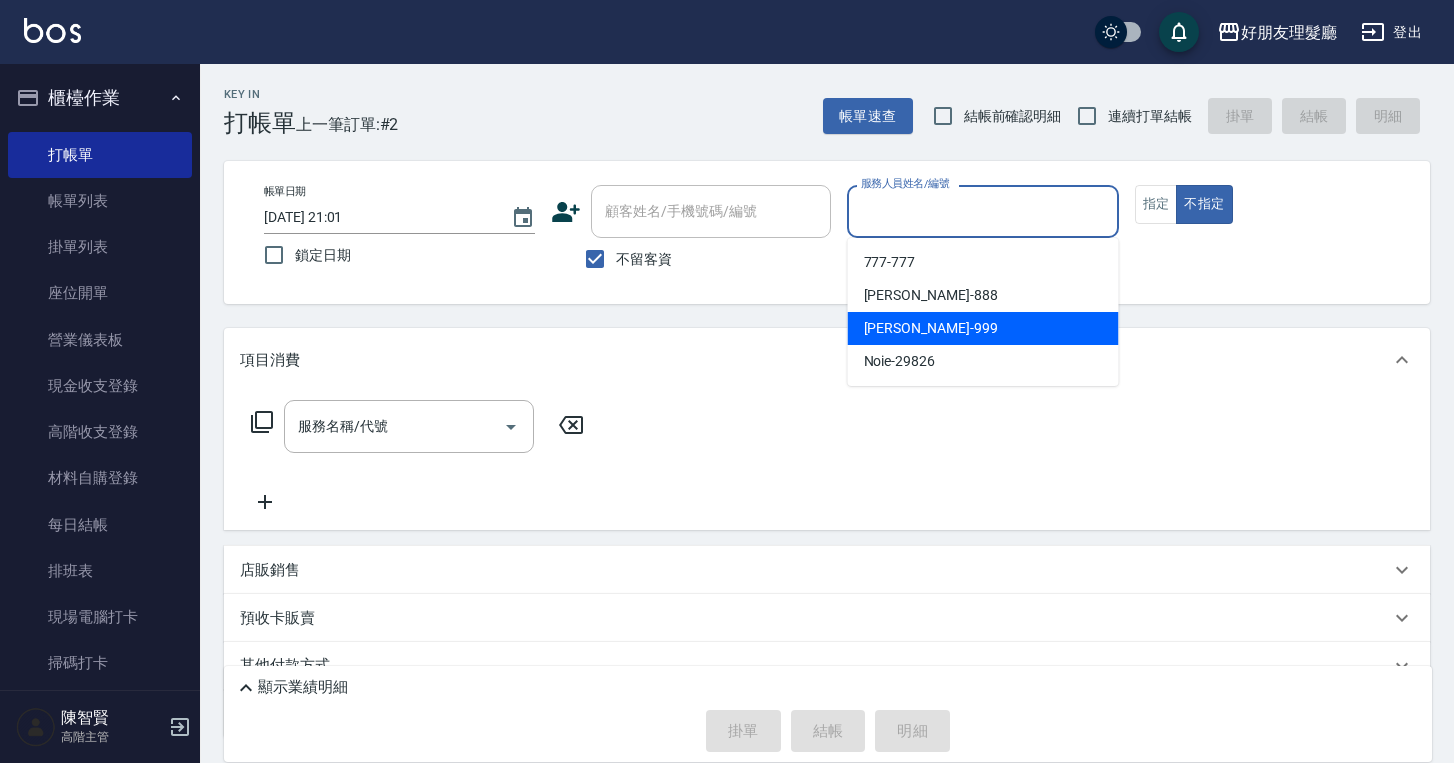 click on "[PERSON_NAME] -999" at bounding box center [983, 328] 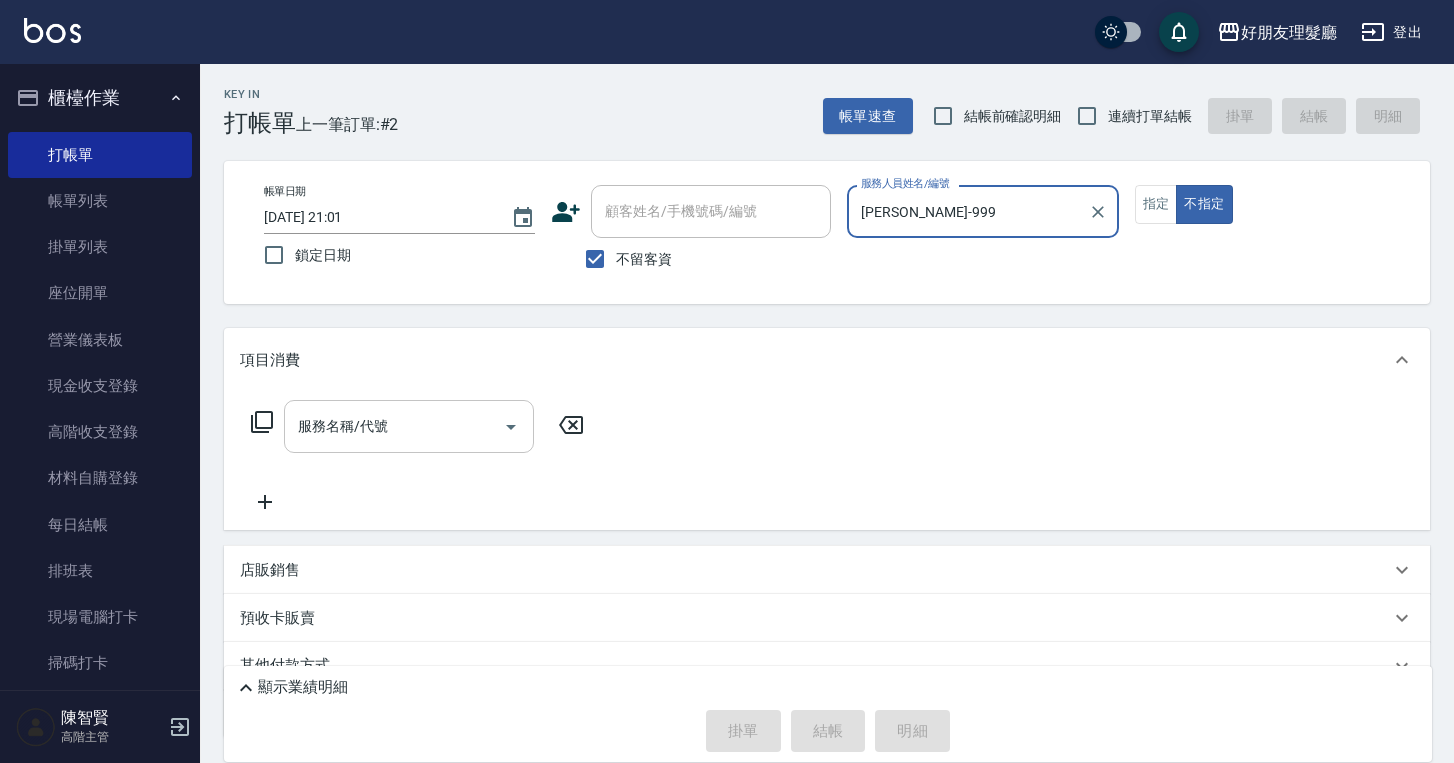 click on "服務名稱/代號" at bounding box center [394, 426] 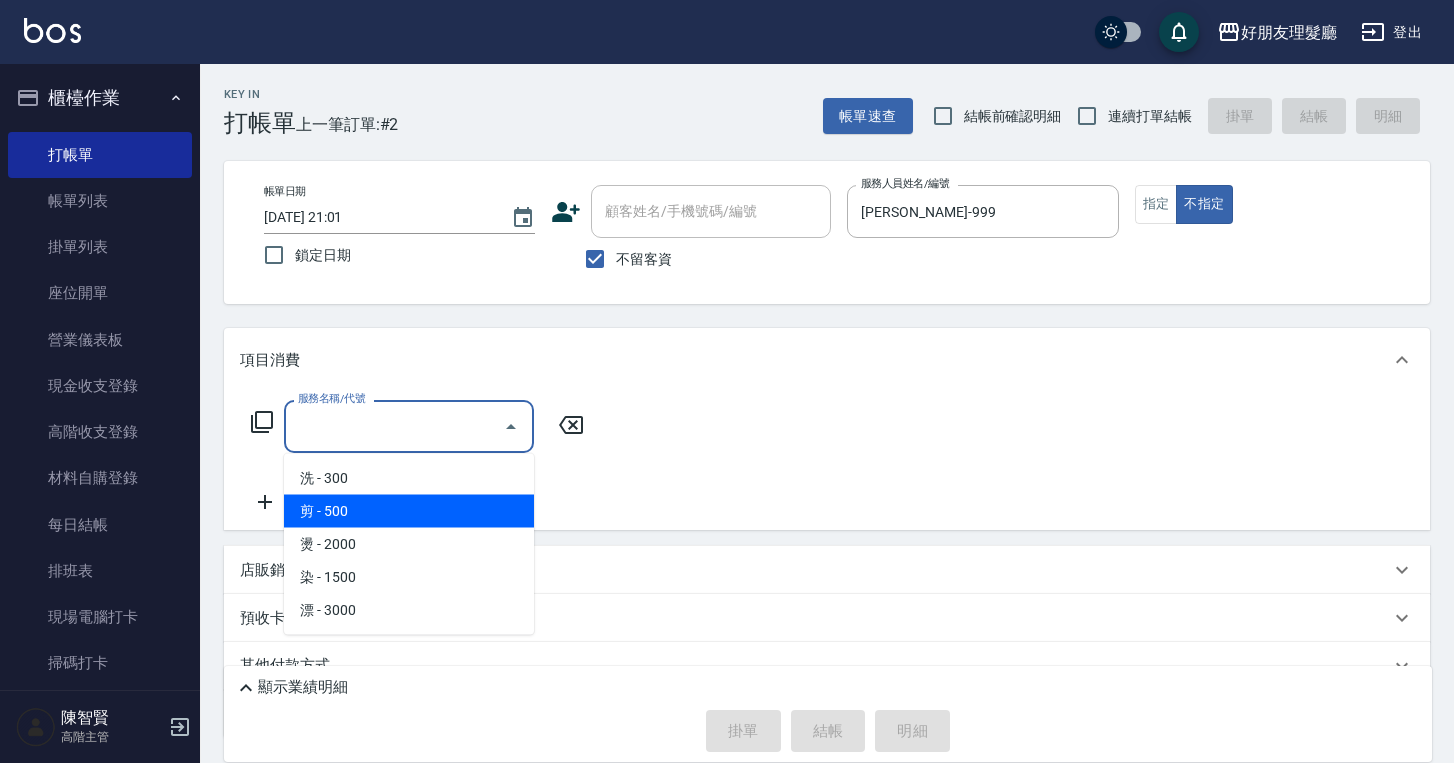 click on "剪 - 500" at bounding box center (409, 511) 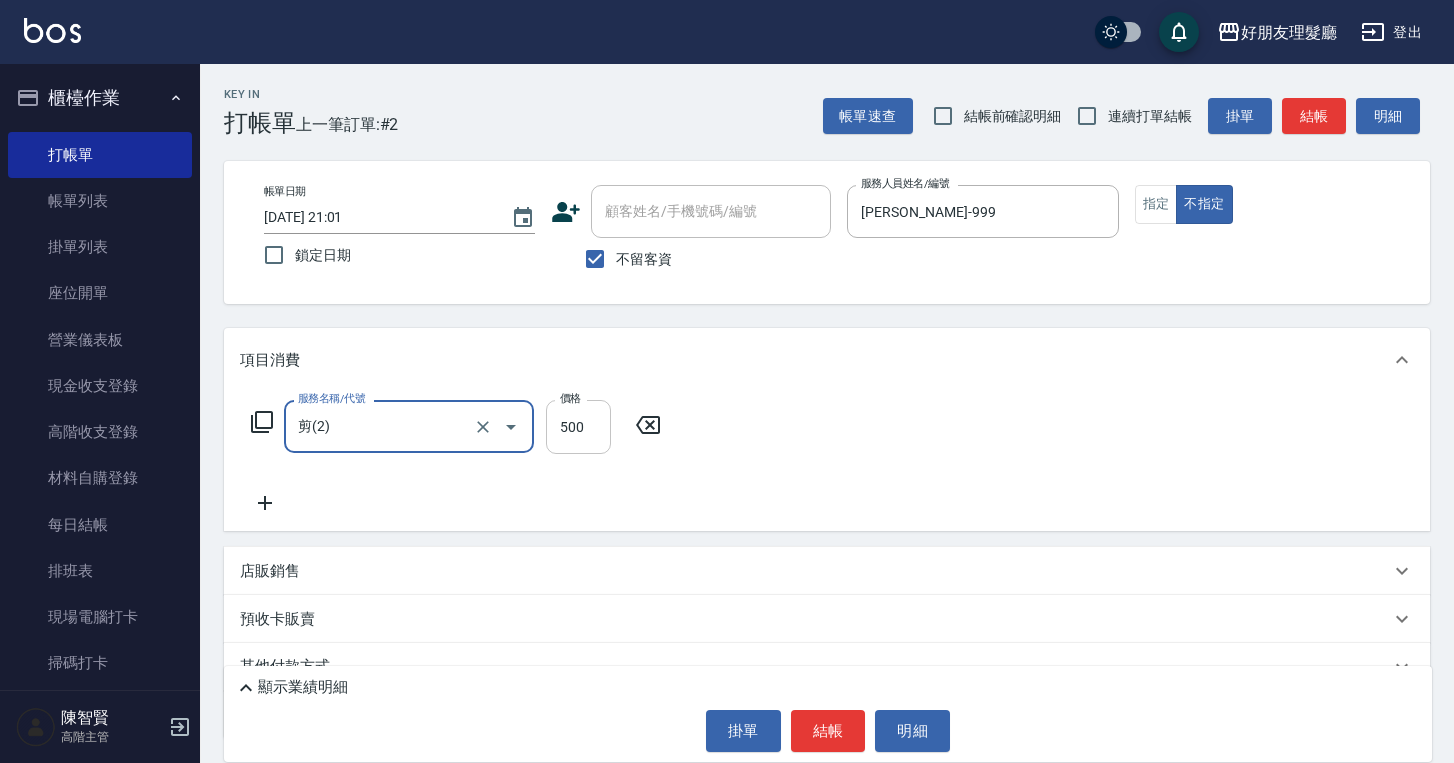 click on "500" at bounding box center [578, 427] 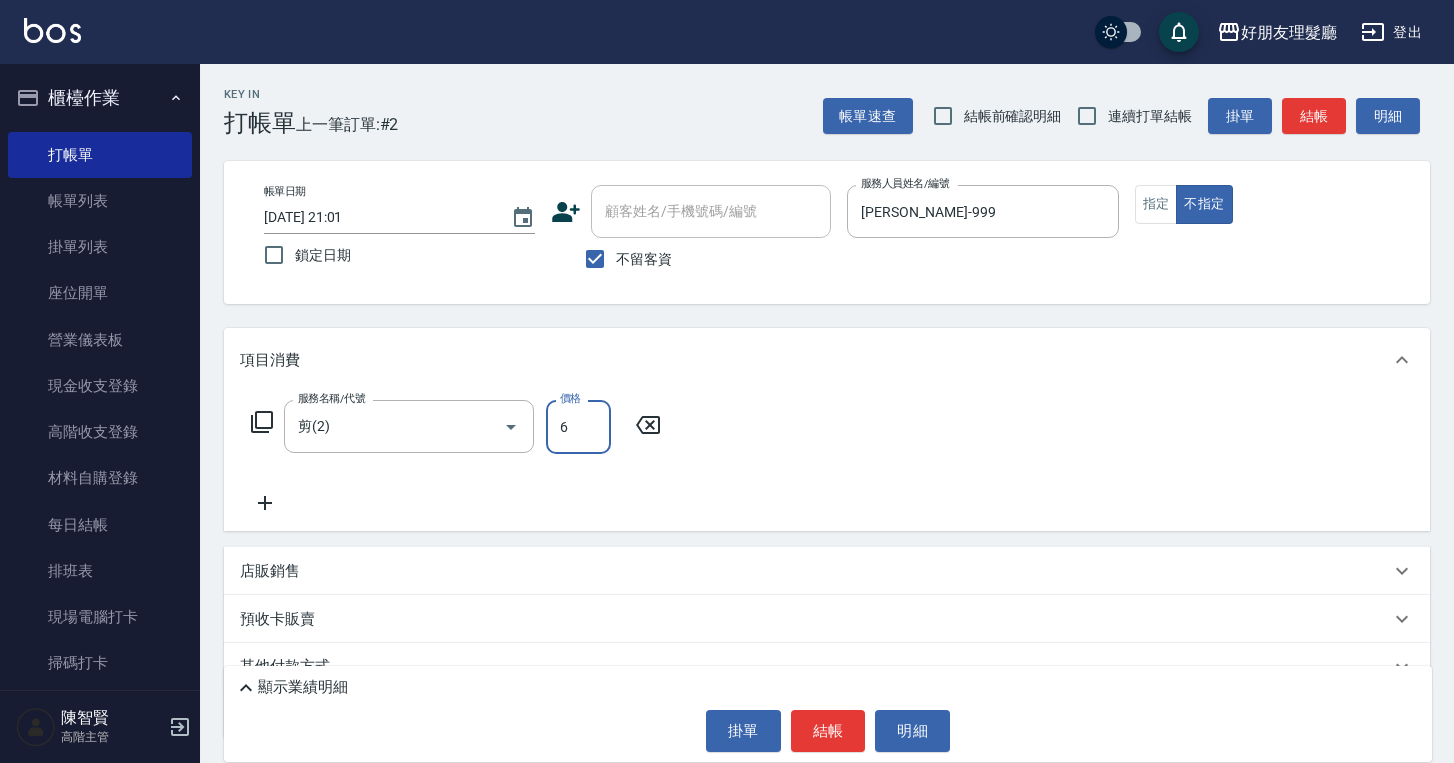 type on "600" 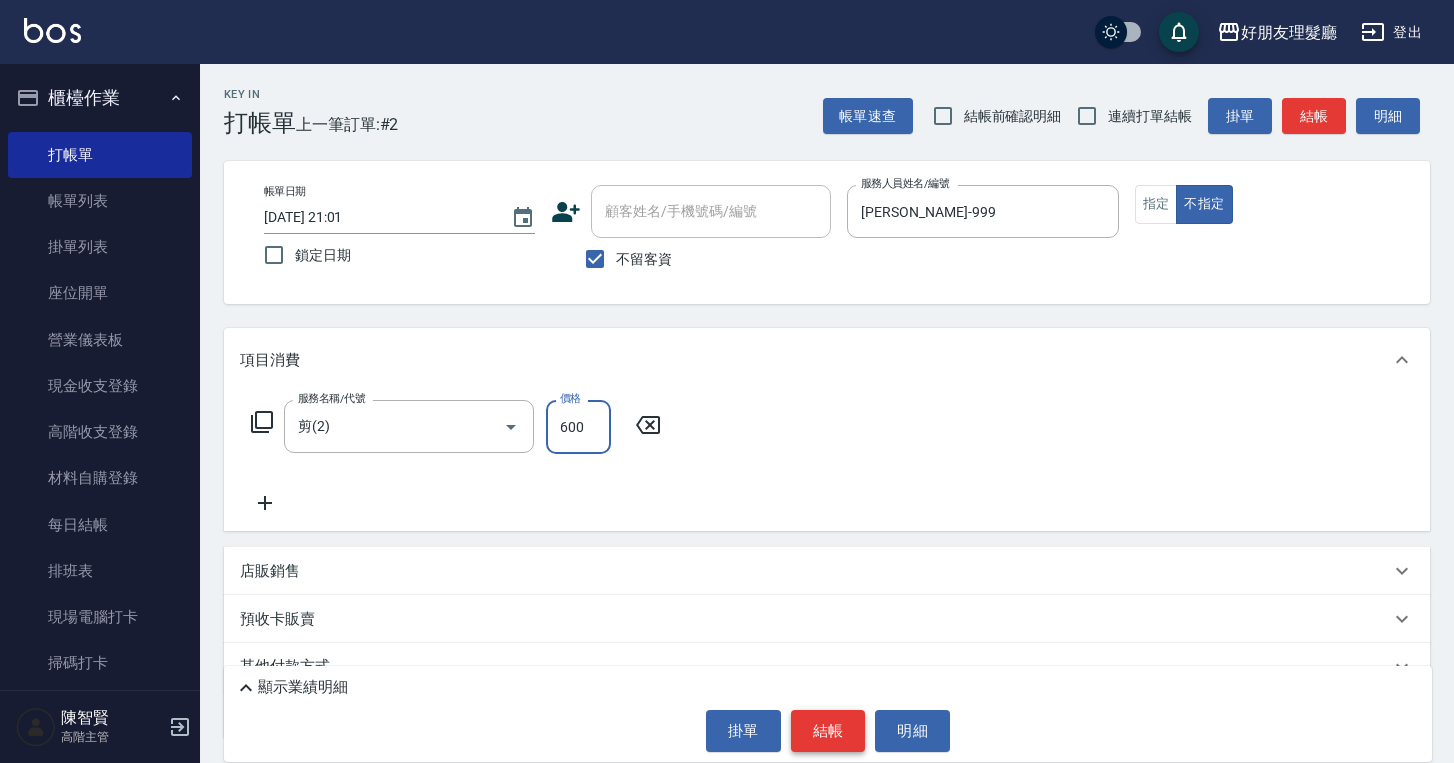 click on "結帳" at bounding box center [828, 731] 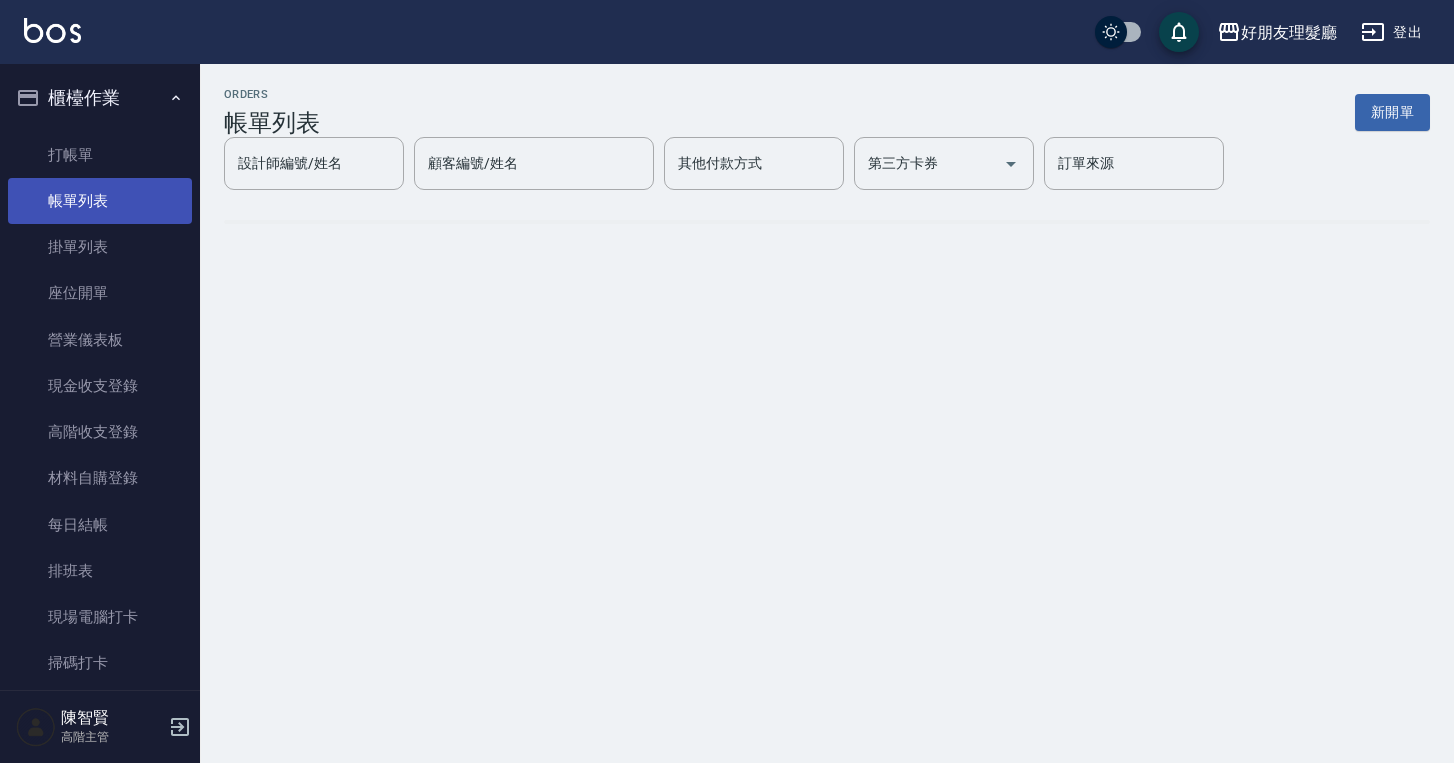 click on "帳單列表" at bounding box center [100, 201] 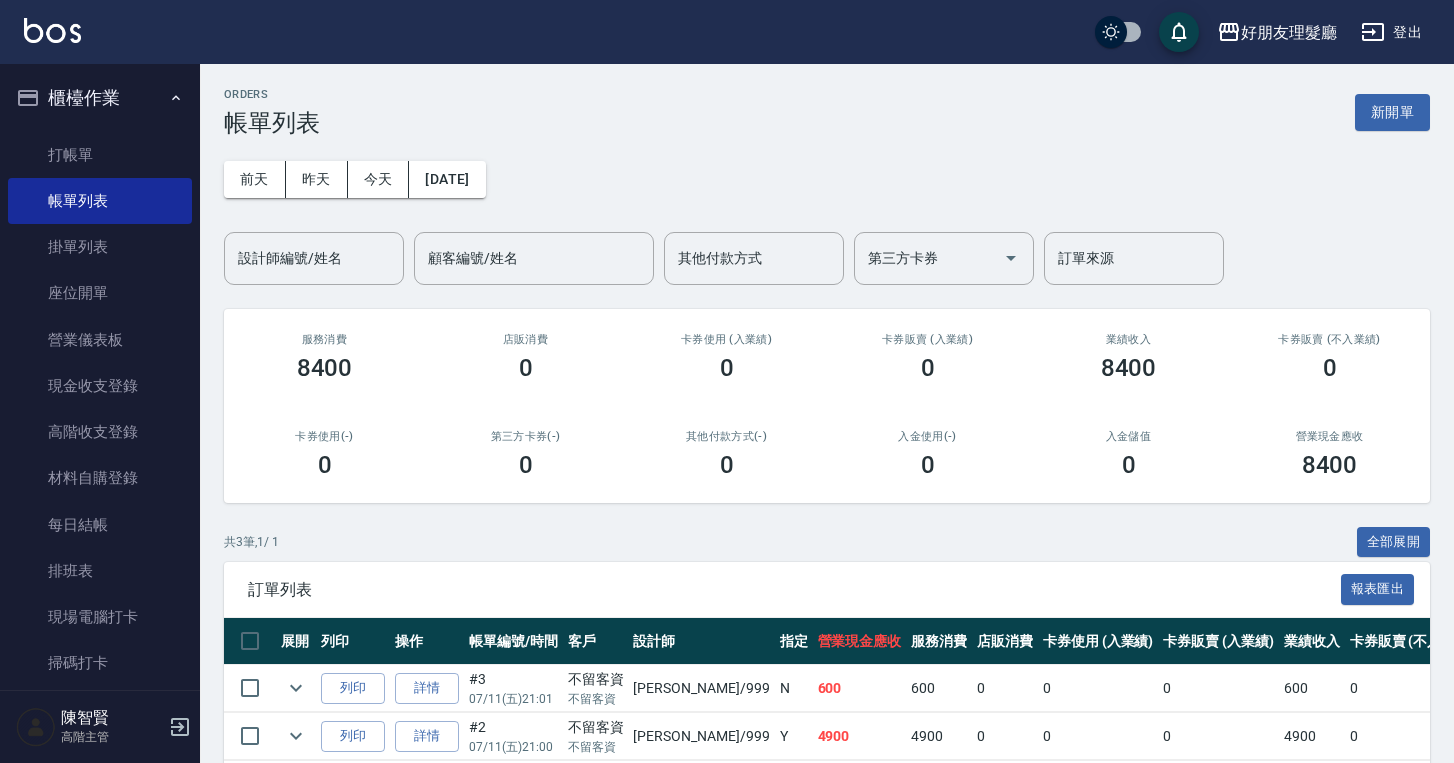 click on "[DATE] [DATE] [DATE] [DATE] 設計師編號/姓名 設計師編號/姓名 顧客編號/姓名 顧客編號/姓名 其他付款方式 其他付款方式 第三方卡券 第三方卡券 訂單來源 訂單來源" at bounding box center (827, 211) 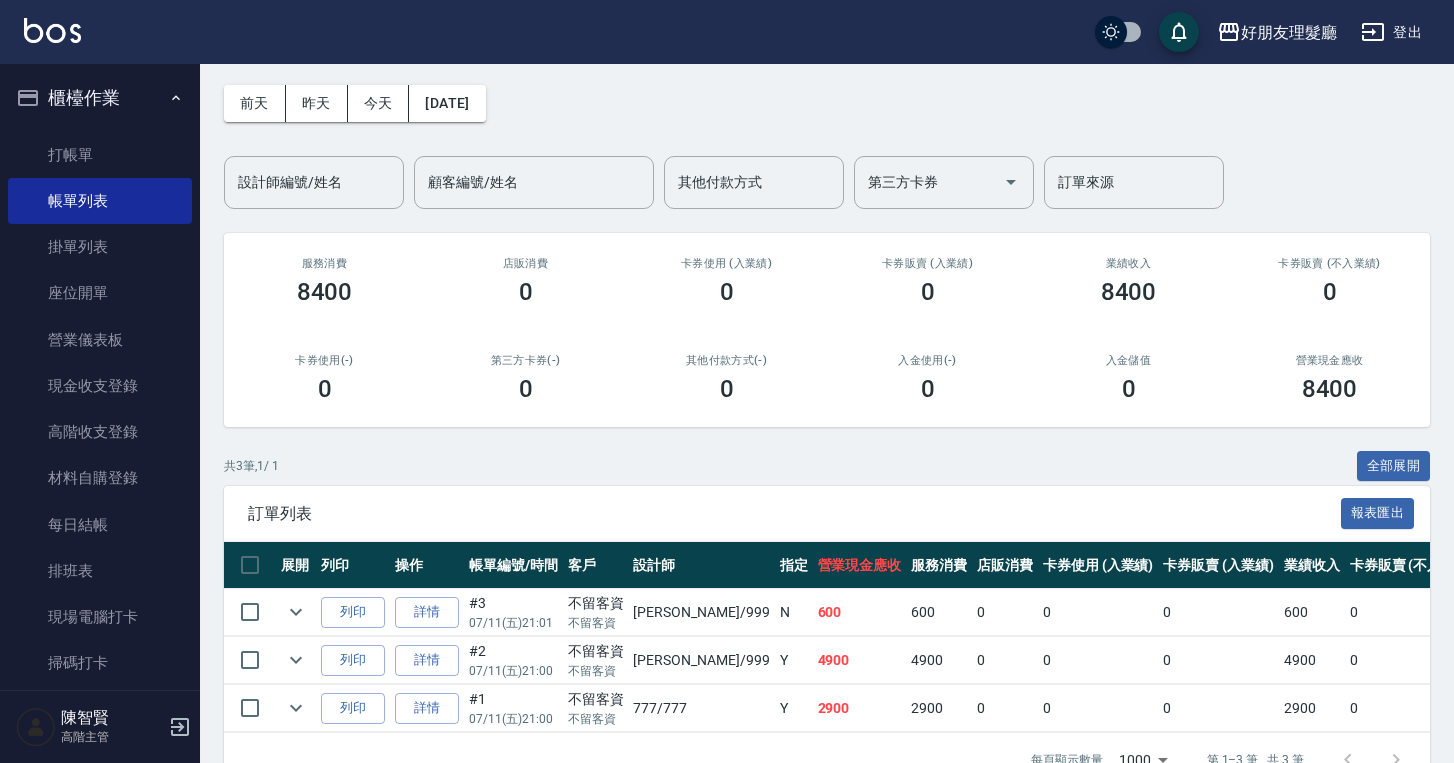 scroll, scrollTop: 139, scrollLeft: 0, axis: vertical 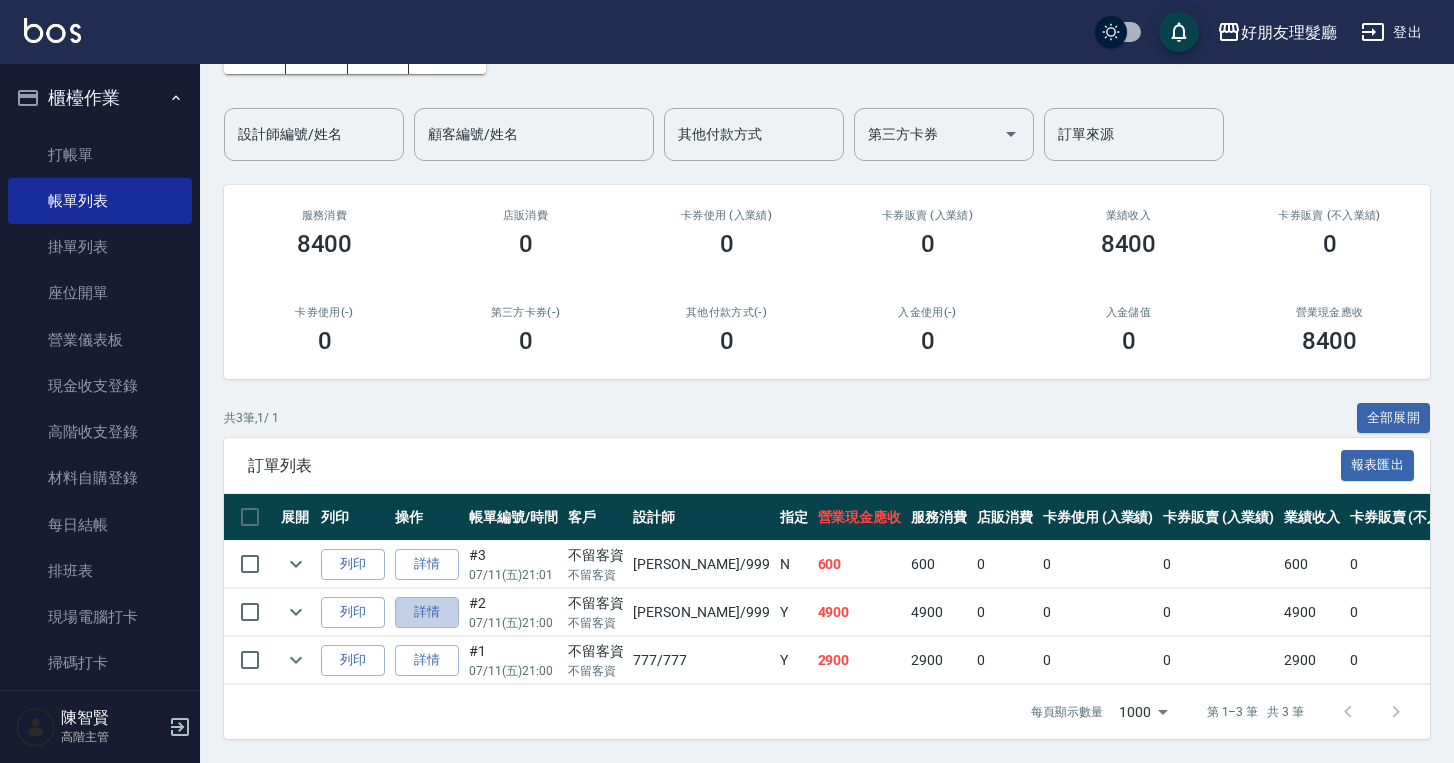 click on "詳情" at bounding box center [427, 612] 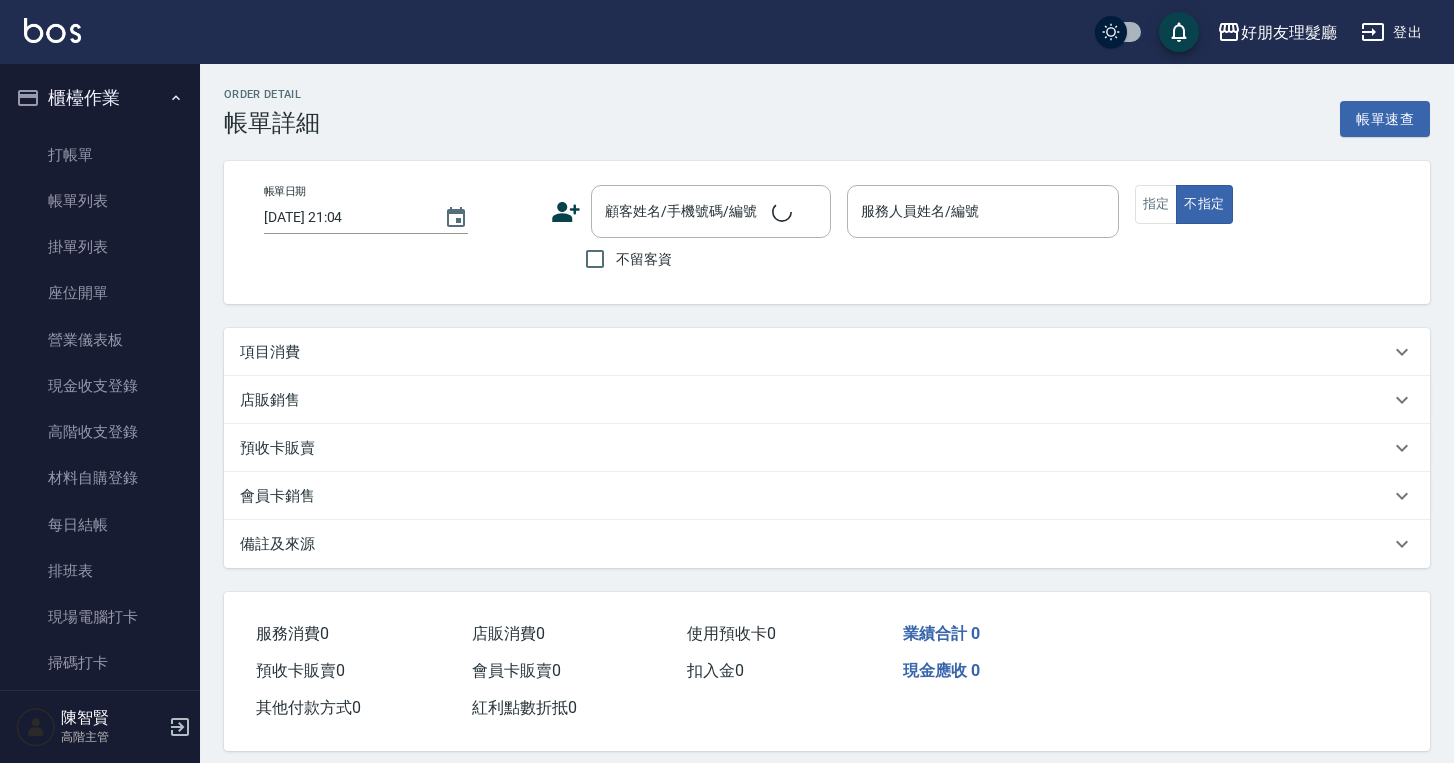 type on "[DATE] 21:00" 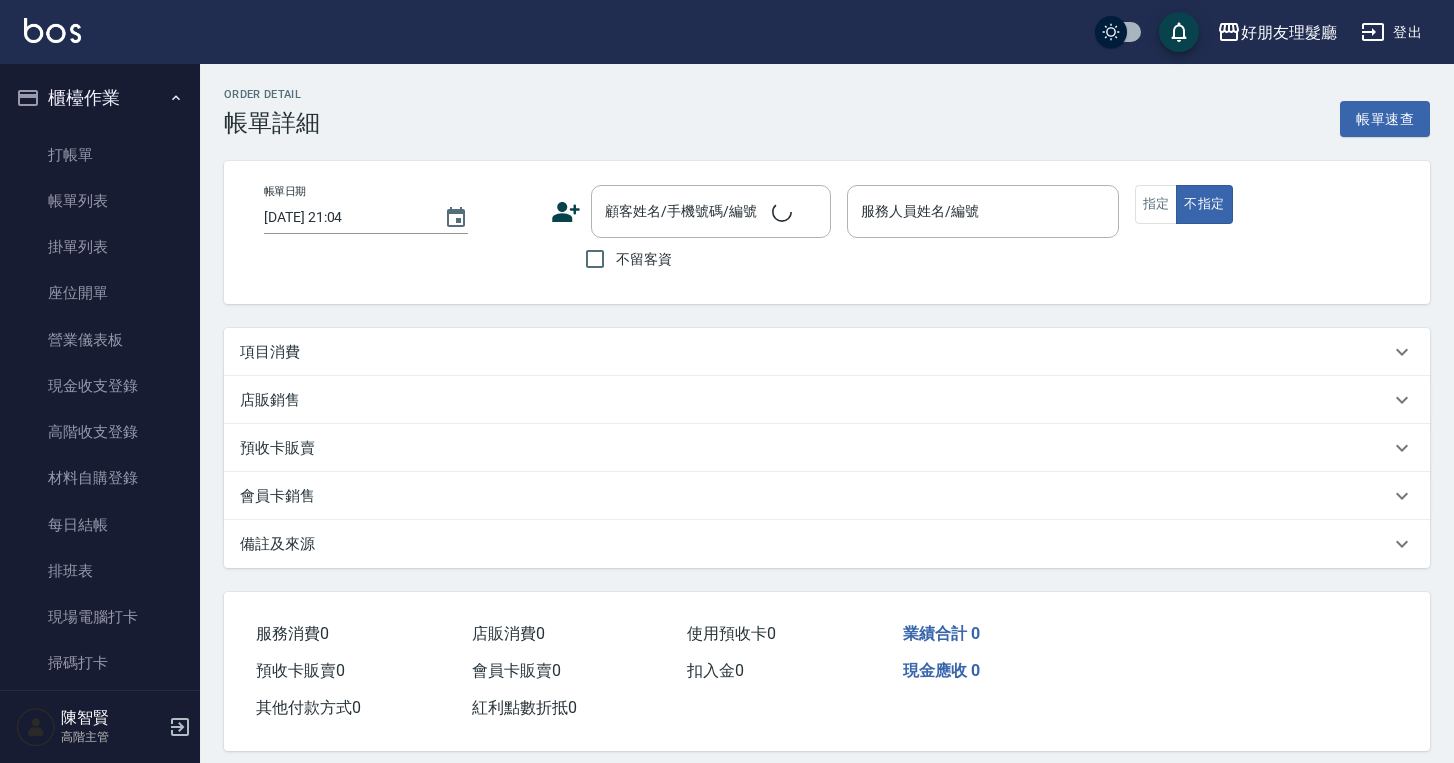 checkbox on "true" 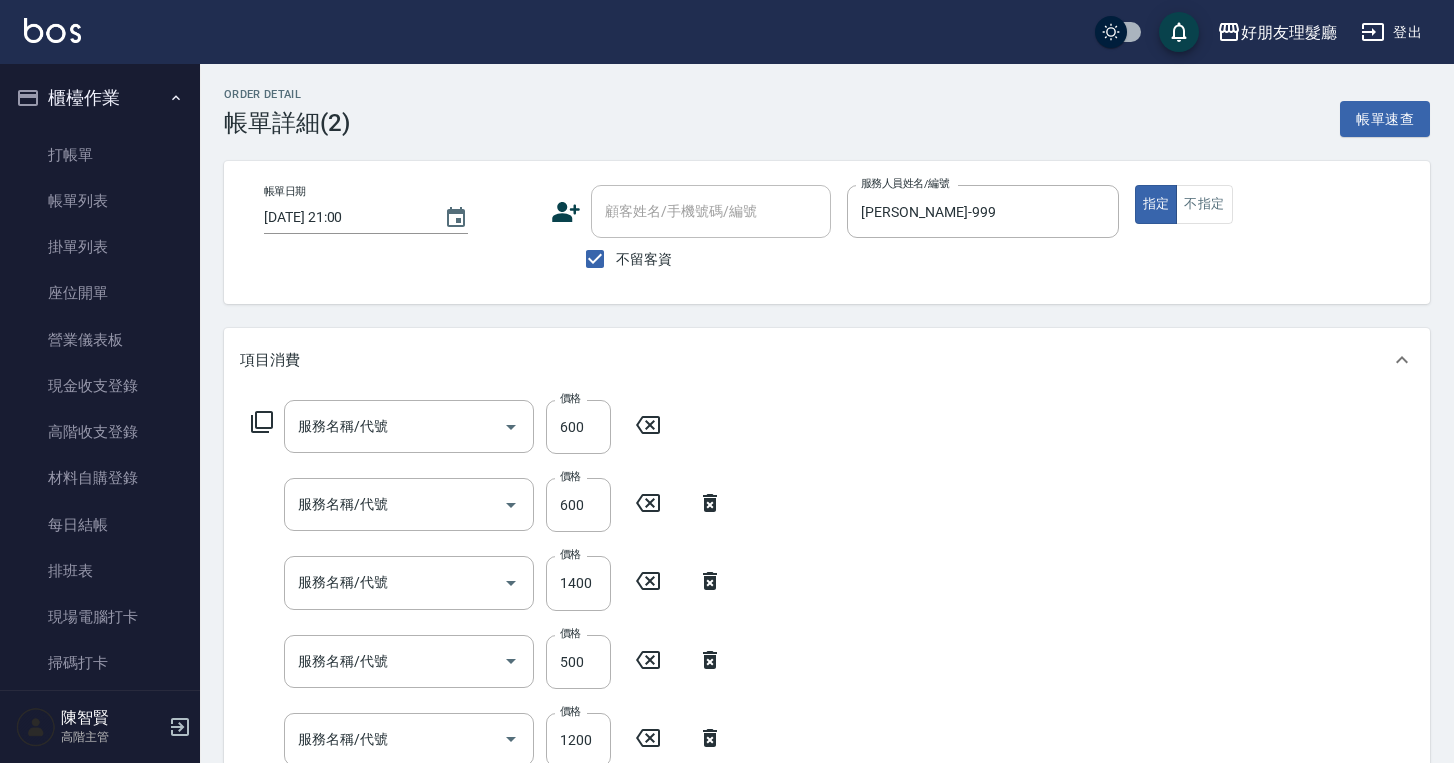 type on "剪(2)" 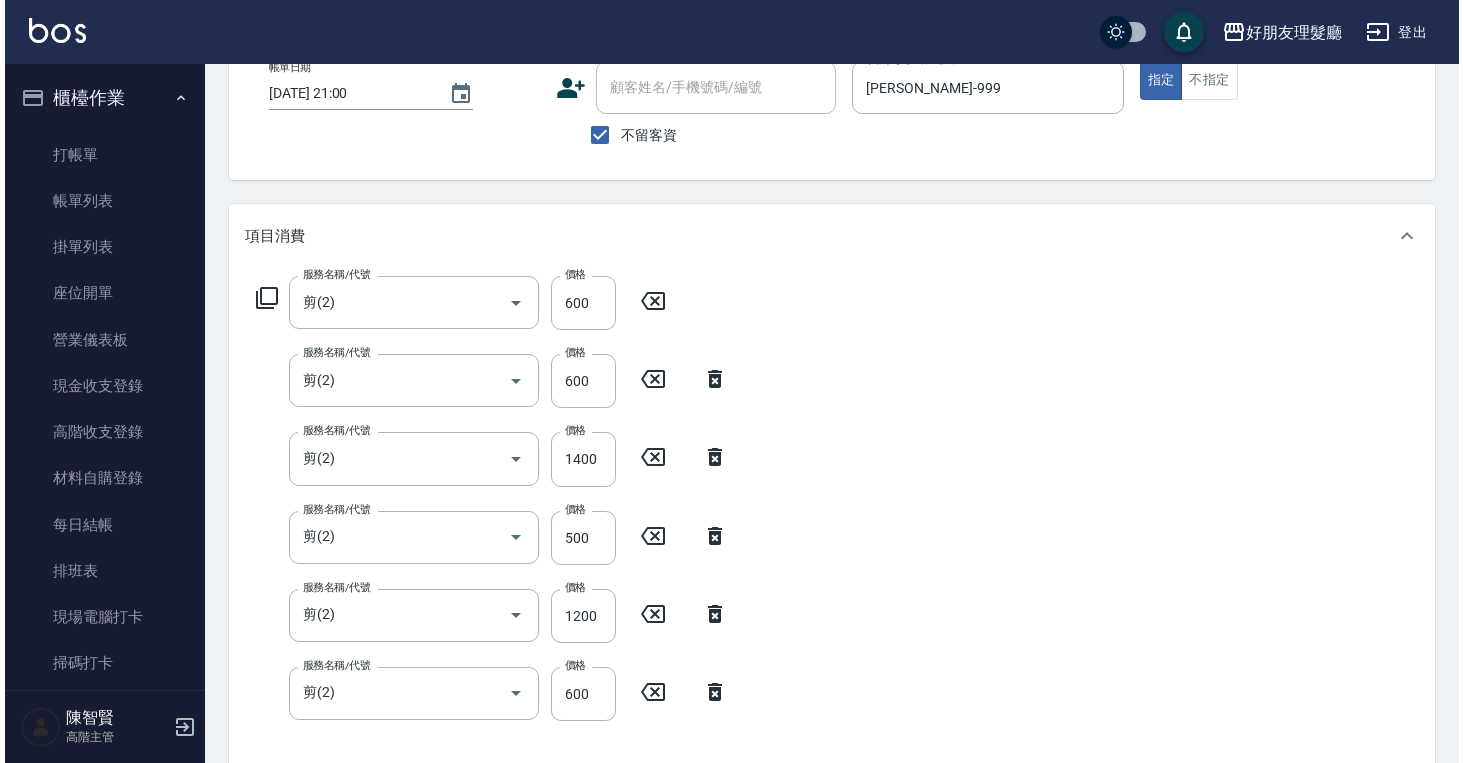 scroll, scrollTop: 628, scrollLeft: 0, axis: vertical 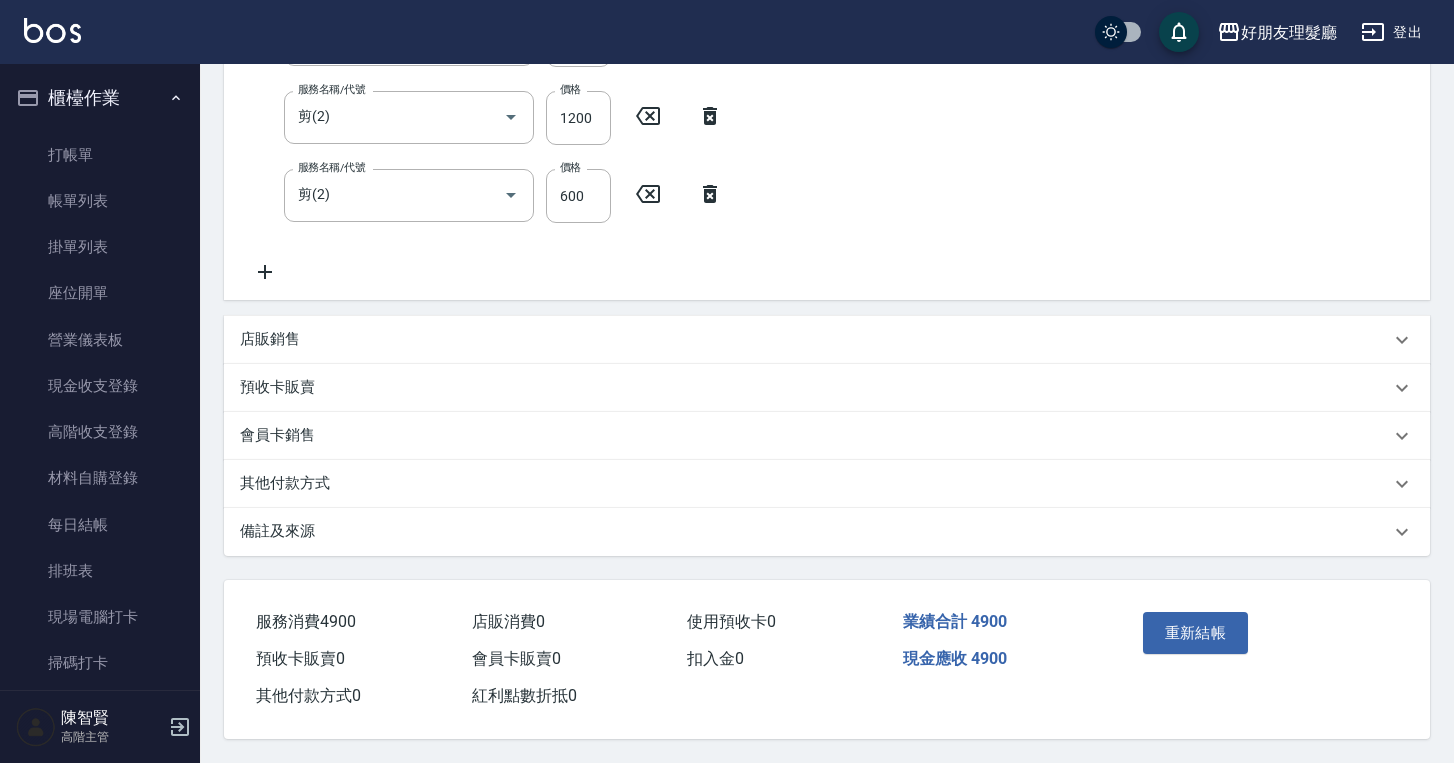 click 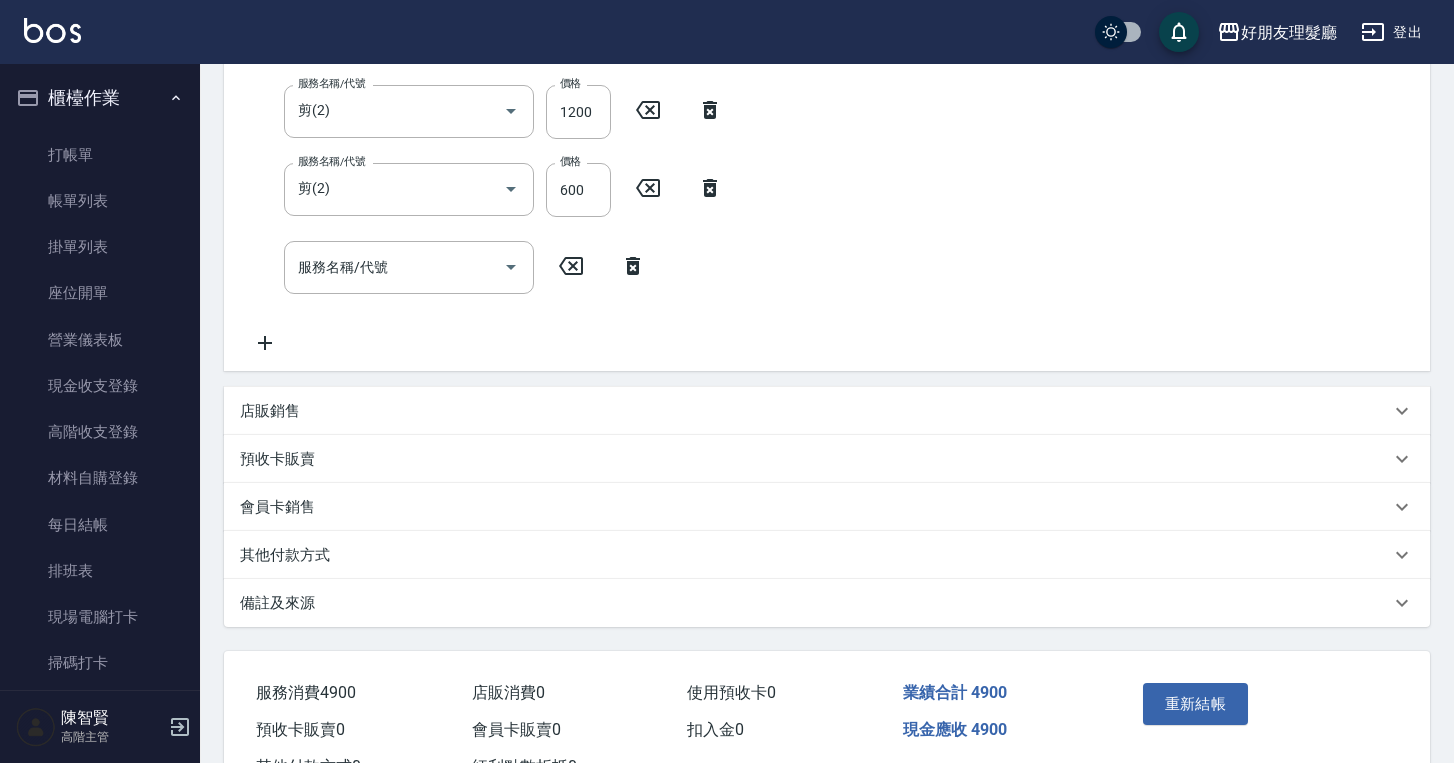 click on "服務名稱/代號 剪(2) 服務名稱/代號 價格 600 價格 服務名稱/代號 剪(2) 服務名稱/代號 價格 600 價格 服務名稱/代號 剪(2) 服務名稱/代號 價格 1400 價格 服務名稱/代號 剪(2) 服務名稱/代號 價格 500 價格 服務名稱/代號 剪(2) 服務名稱/代號 價格 1200 價格 服務名稱/代號 剪(2) 服務名稱/代號 價格 600 價格 服務名稱/代號 服務名稱/代號" at bounding box center (487, 63) 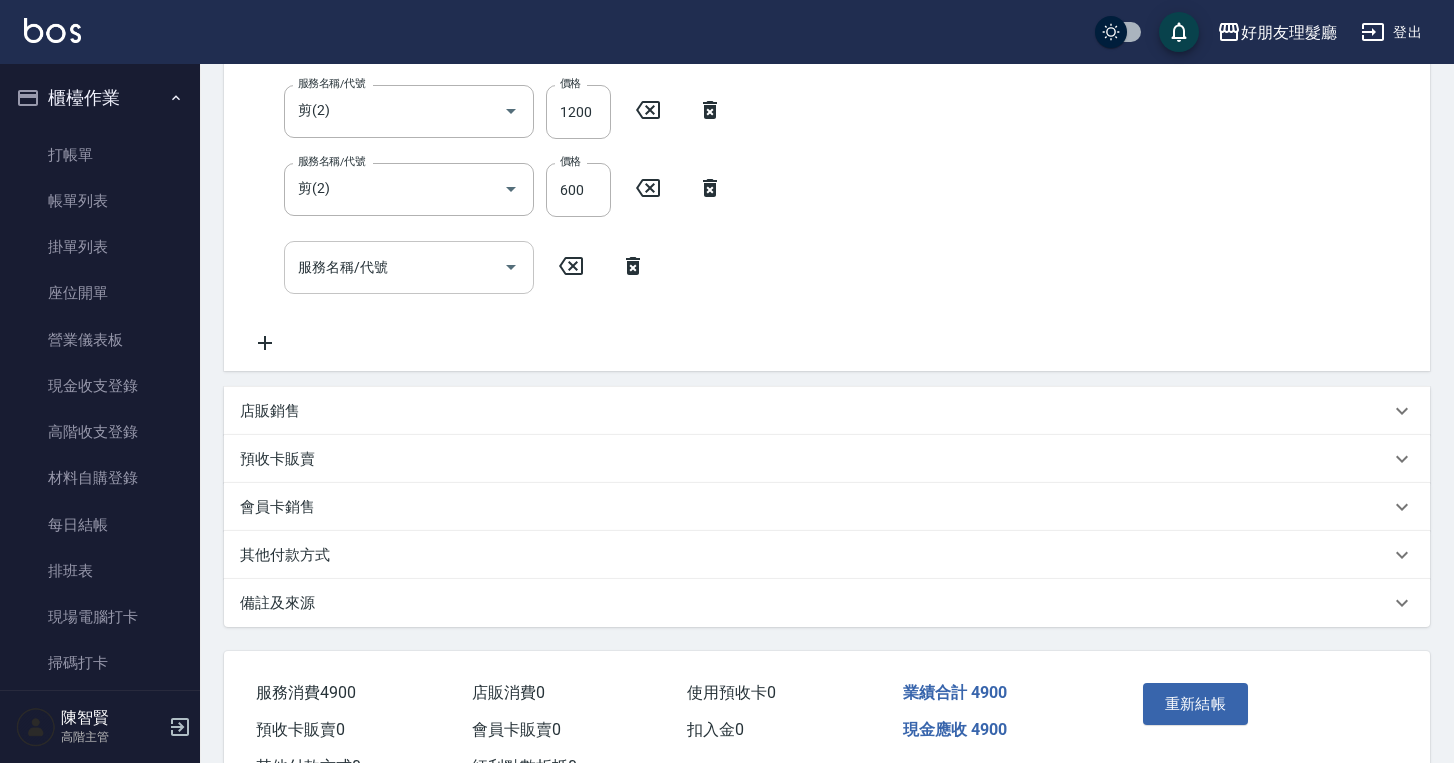 click on "服務名稱/代號" at bounding box center (409, 267) 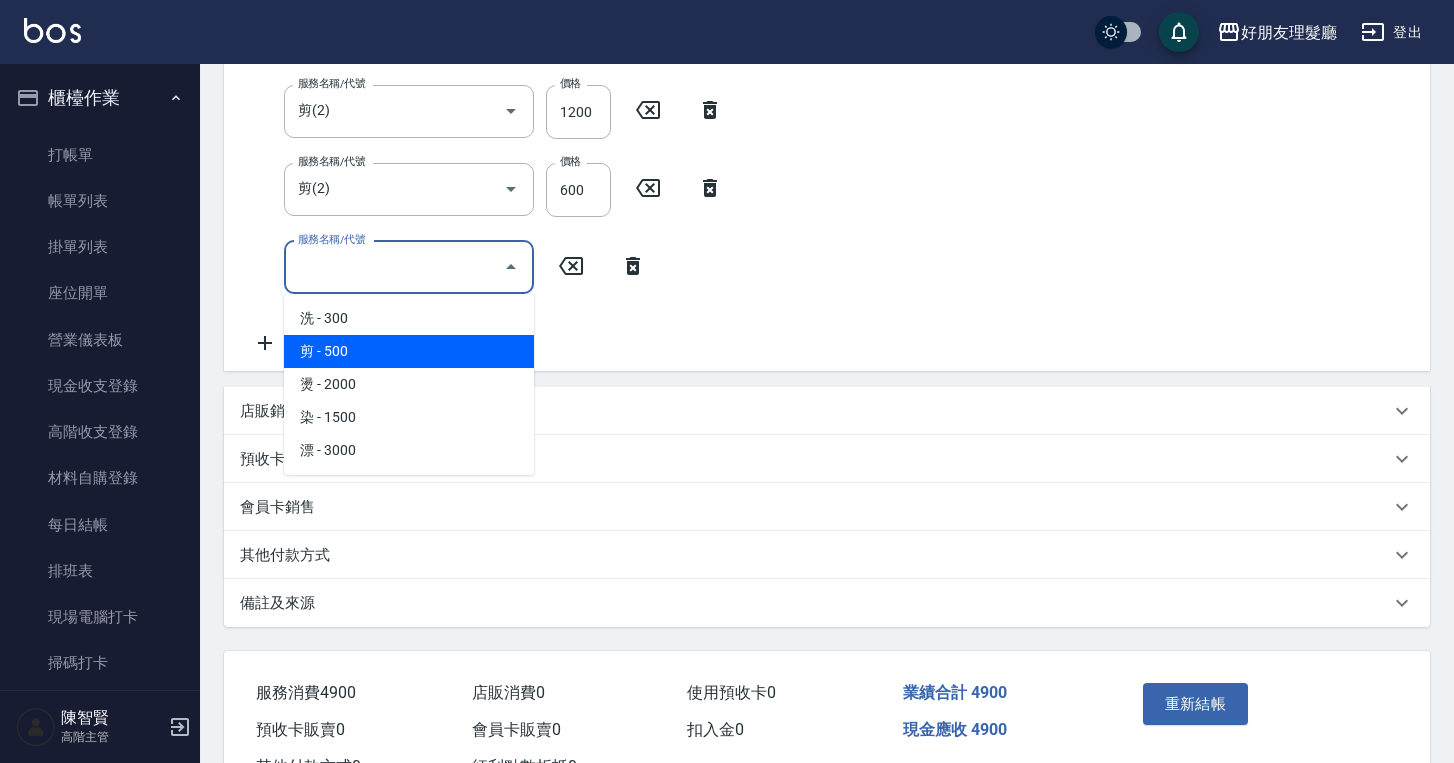 click on "剪 - 500" at bounding box center [409, 351] 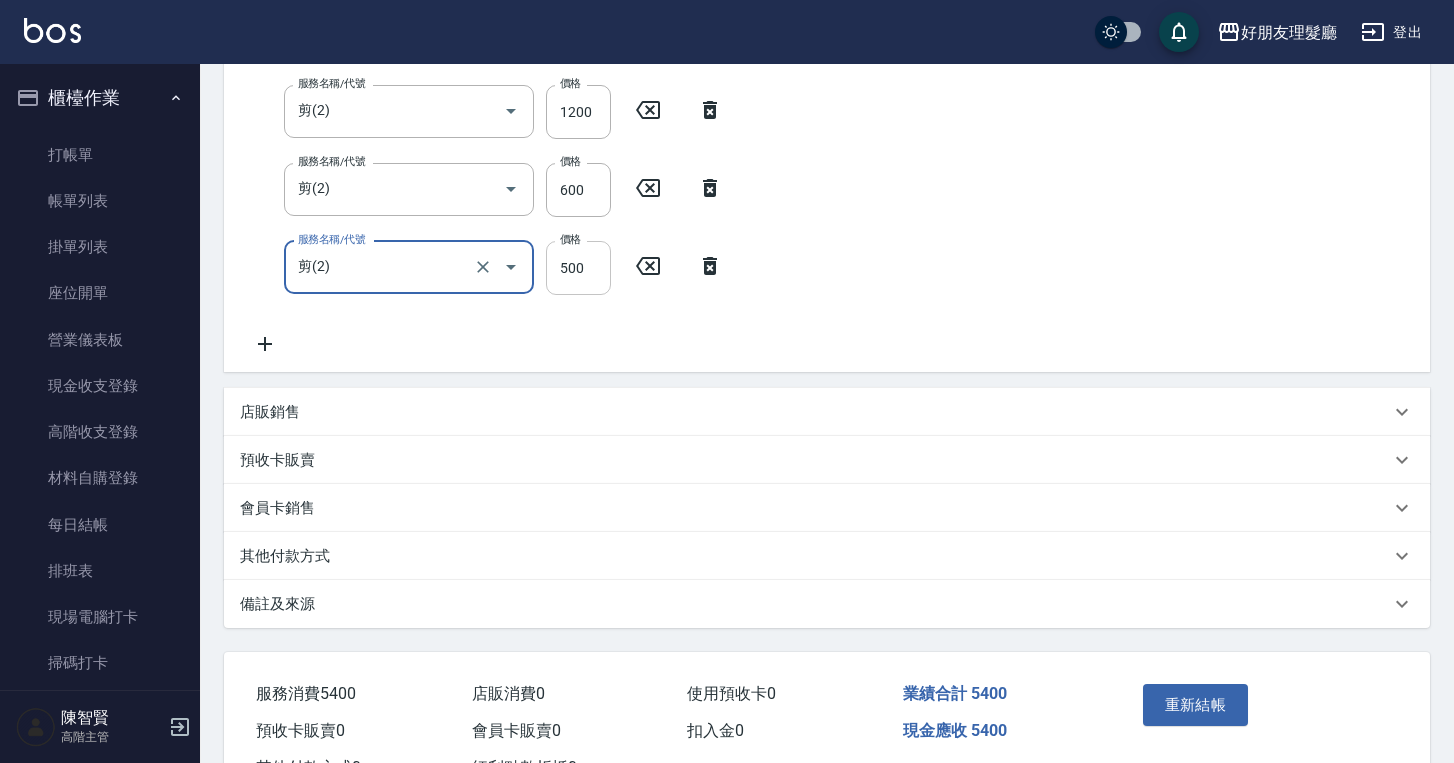 click on "500" at bounding box center [578, 268] 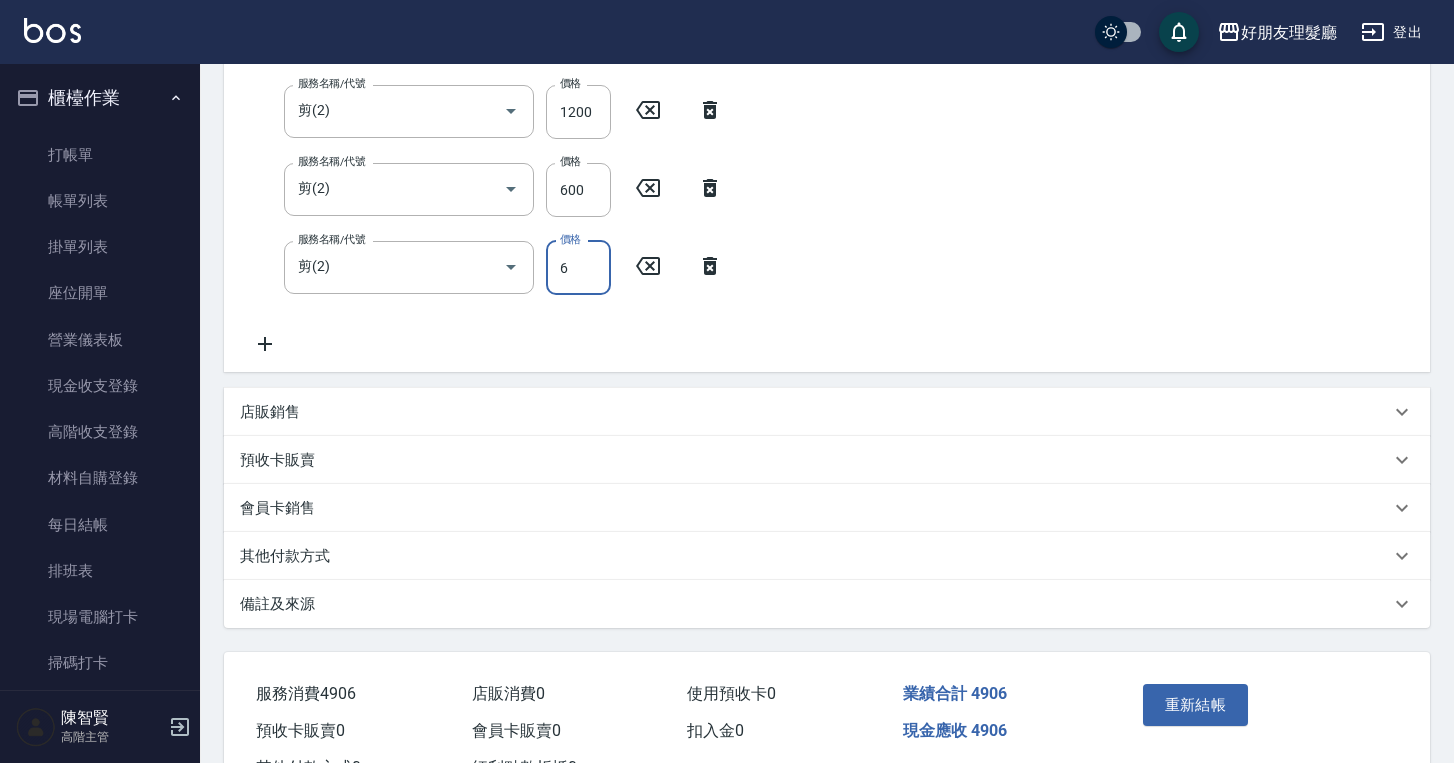 type on "600" 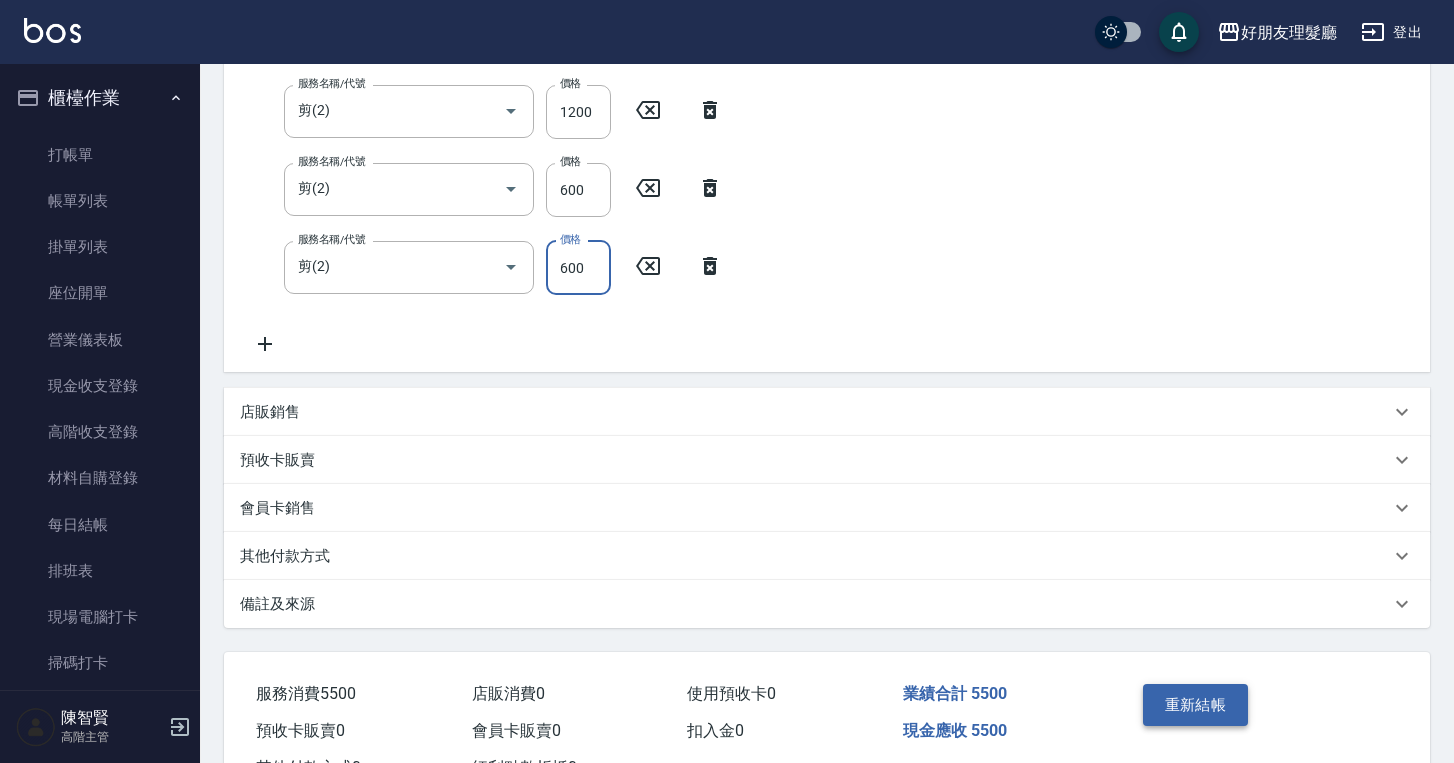 click on "重新結帳" at bounding box center (1196, 705) 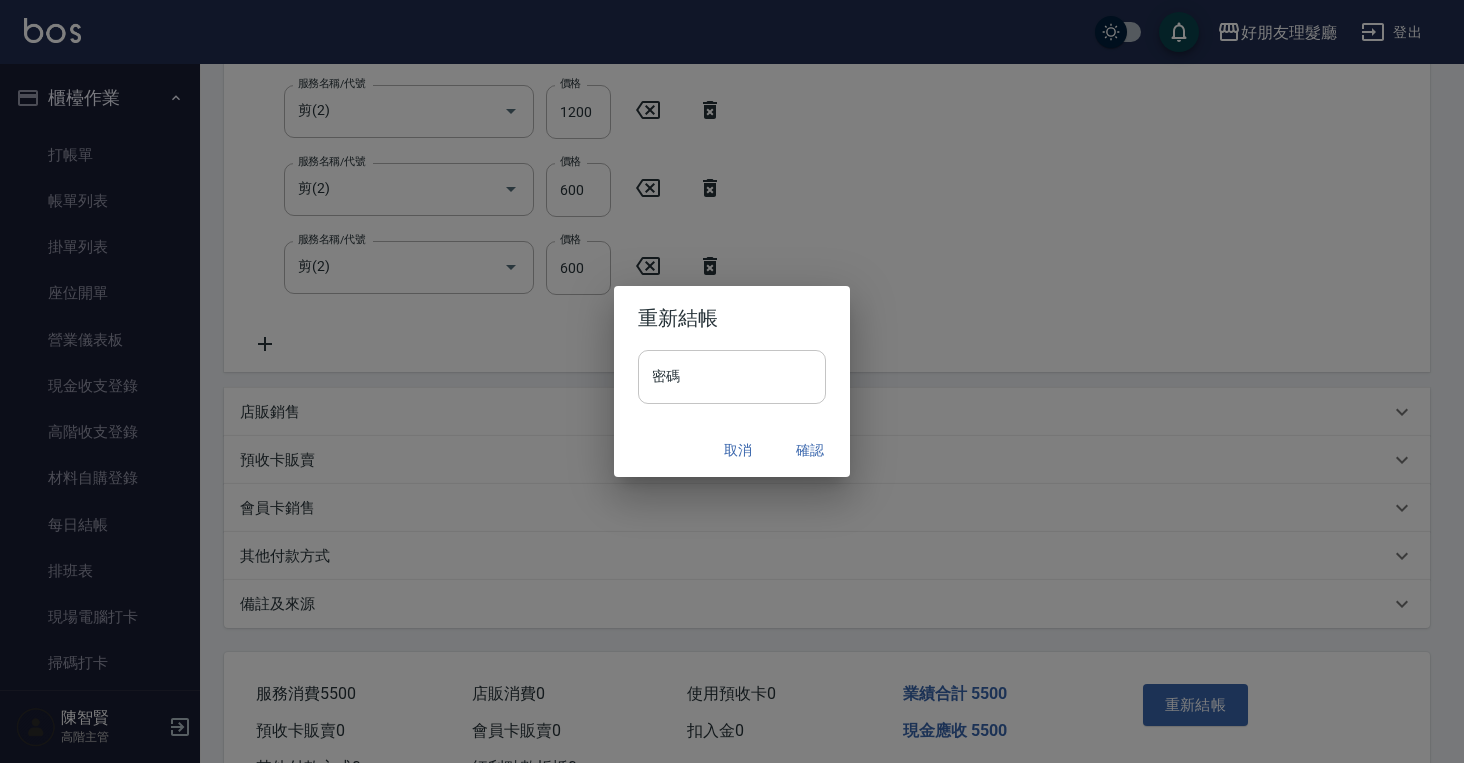 click on "密碼" at bounding box center (732, 377) 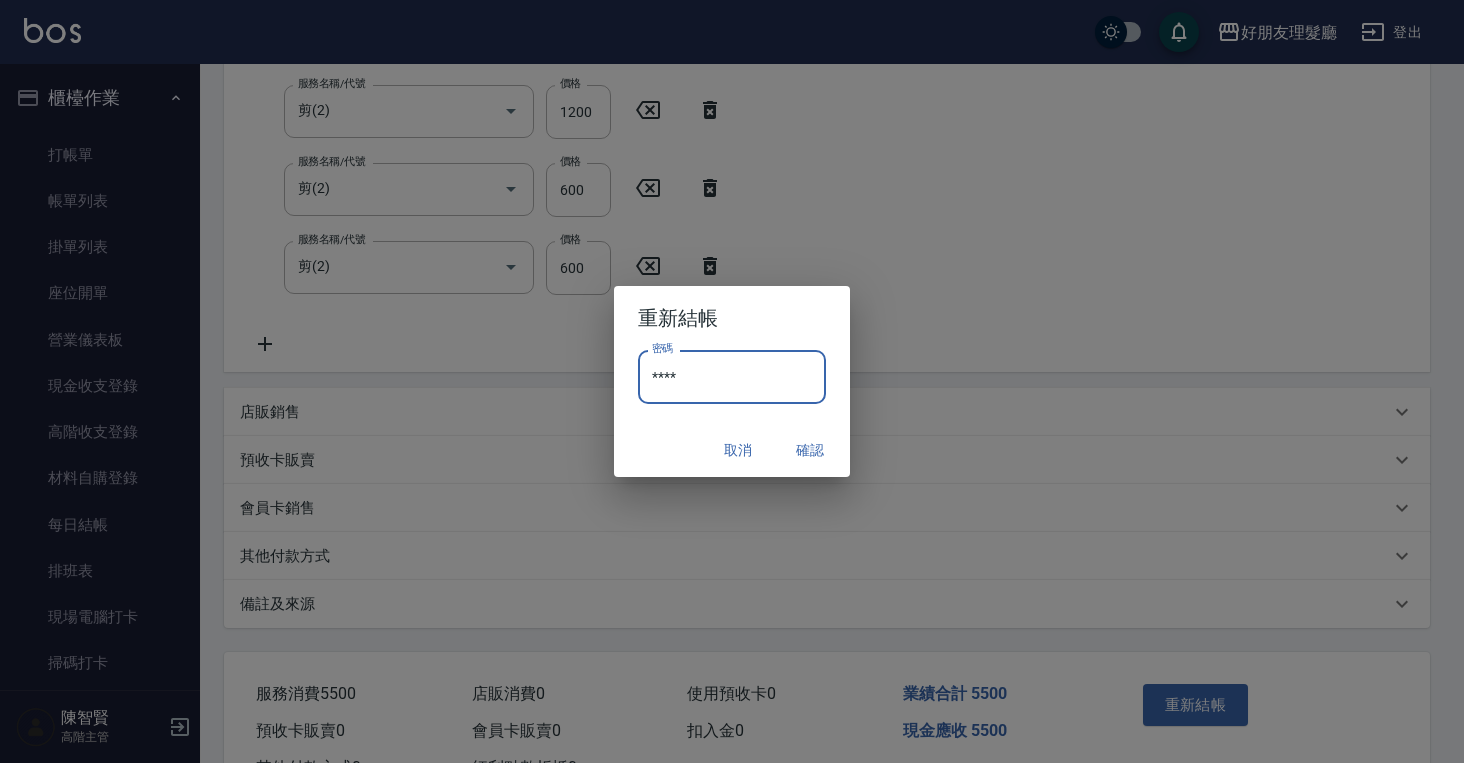 type on "****" 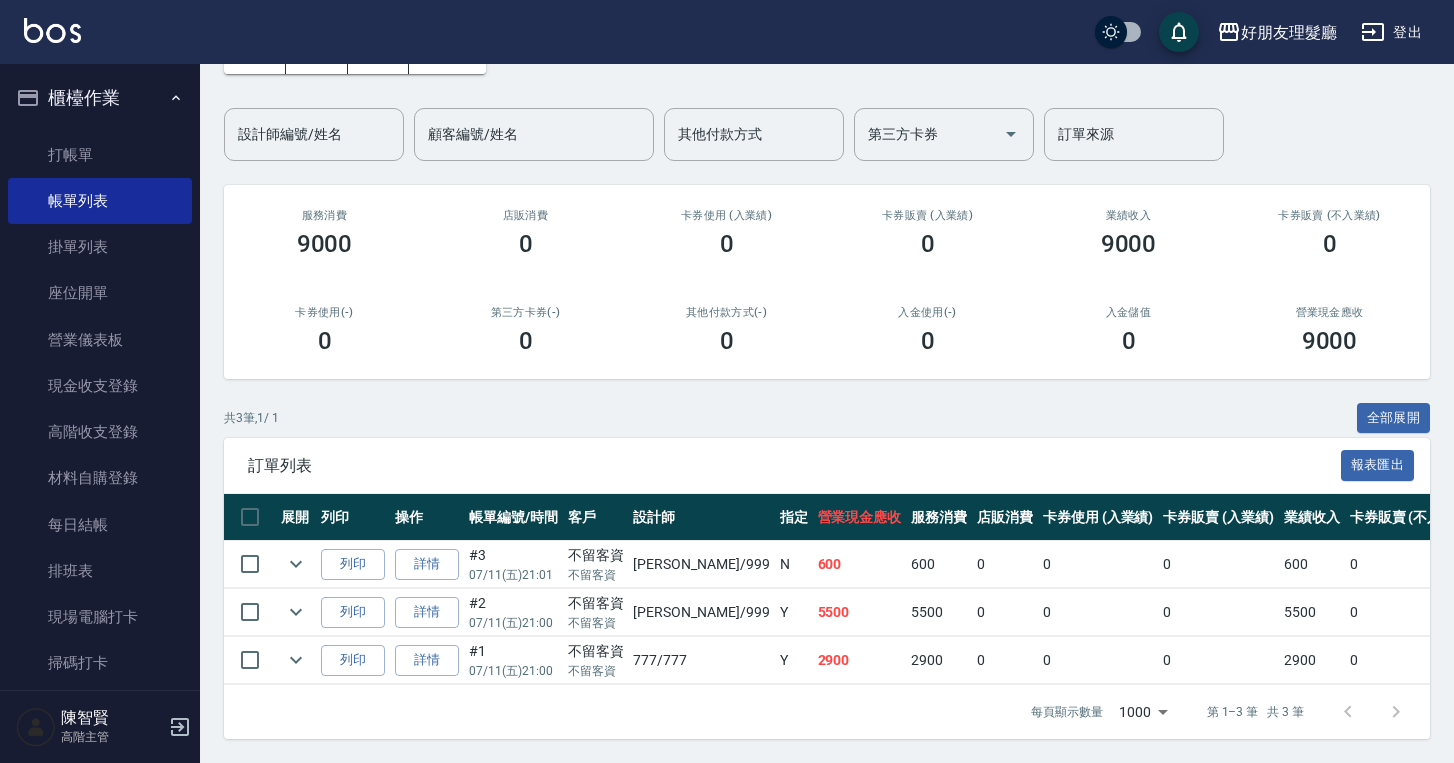 scroll, scrollTop: 135, scrollLeft: 0, axis: vertical 